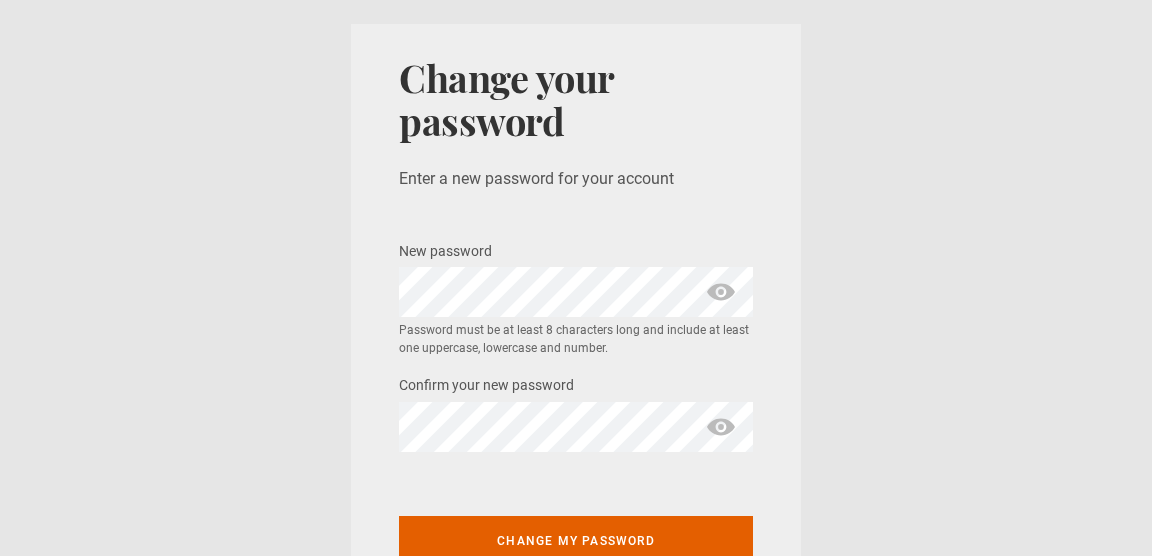 scroll, scrollTop: 0, scrollLeft: 0, axis: both 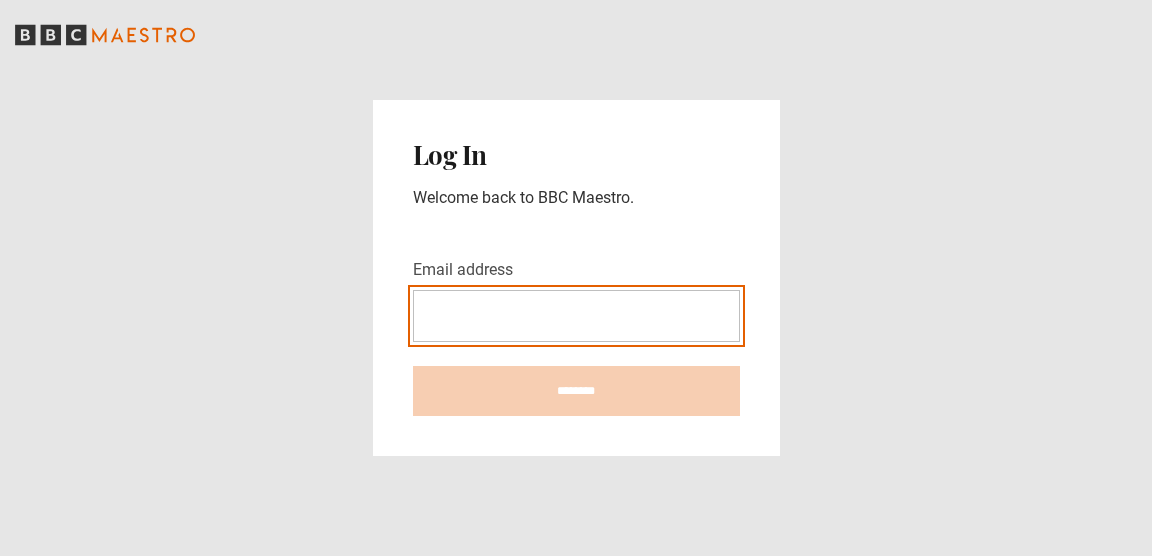 type on "**********" 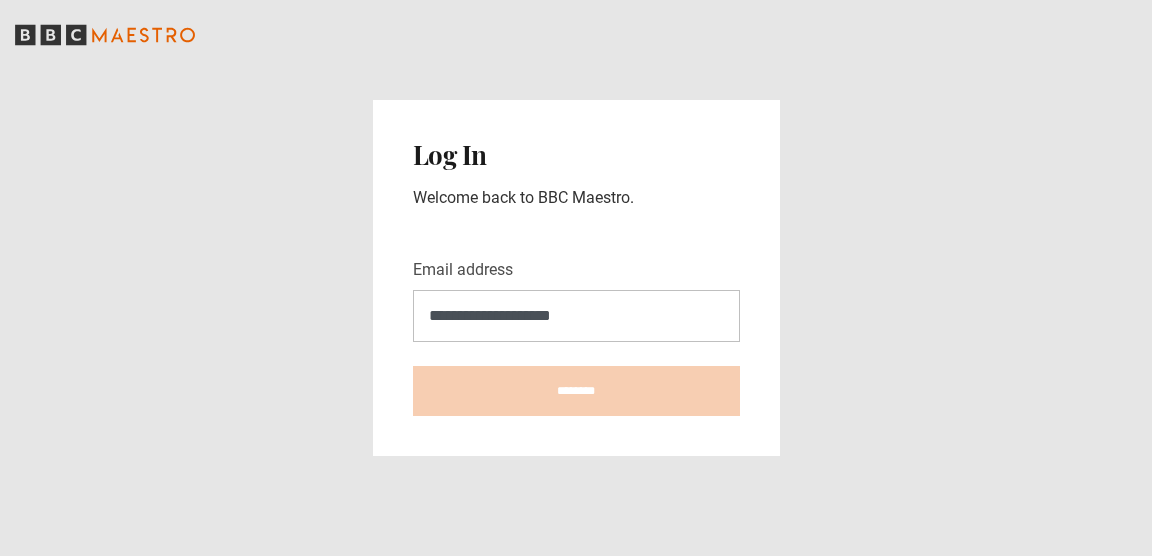scroll, scrollTop: 0, scrollLeft: 0, axis: both 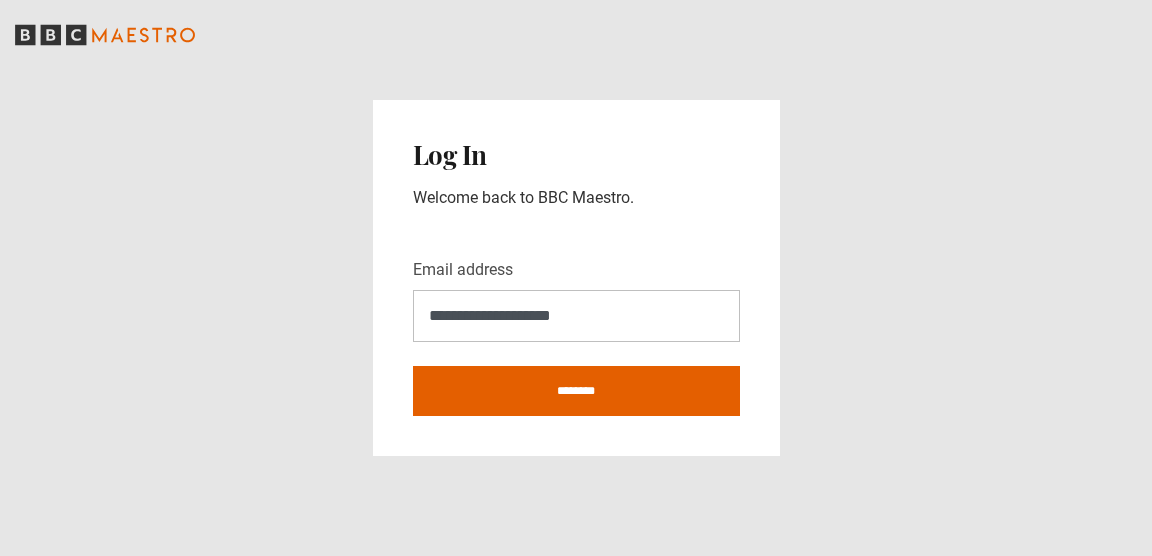 drag, startPoint x: 622, startPoint y: 318, endPoint x: 305, endPoint y: 316, distance: 317.00632 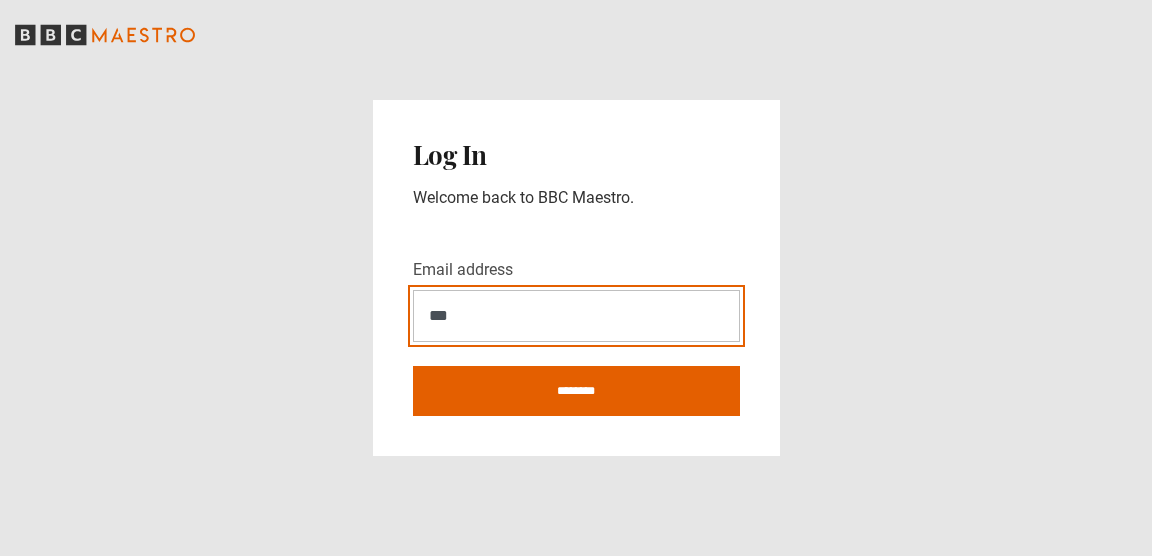 type on "**********" 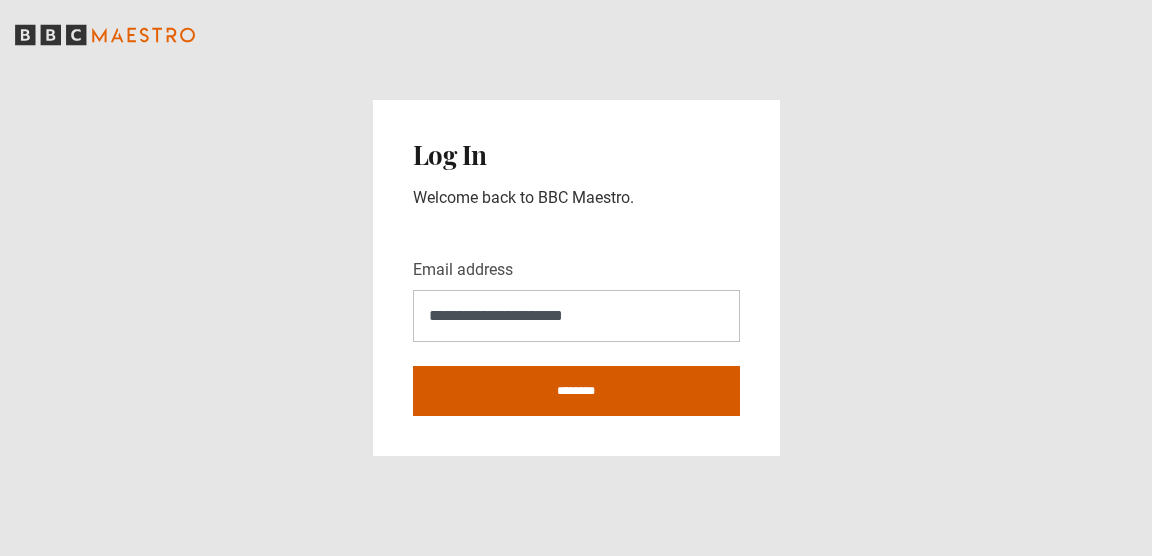 click on "********" at bounding box center (576, 391) 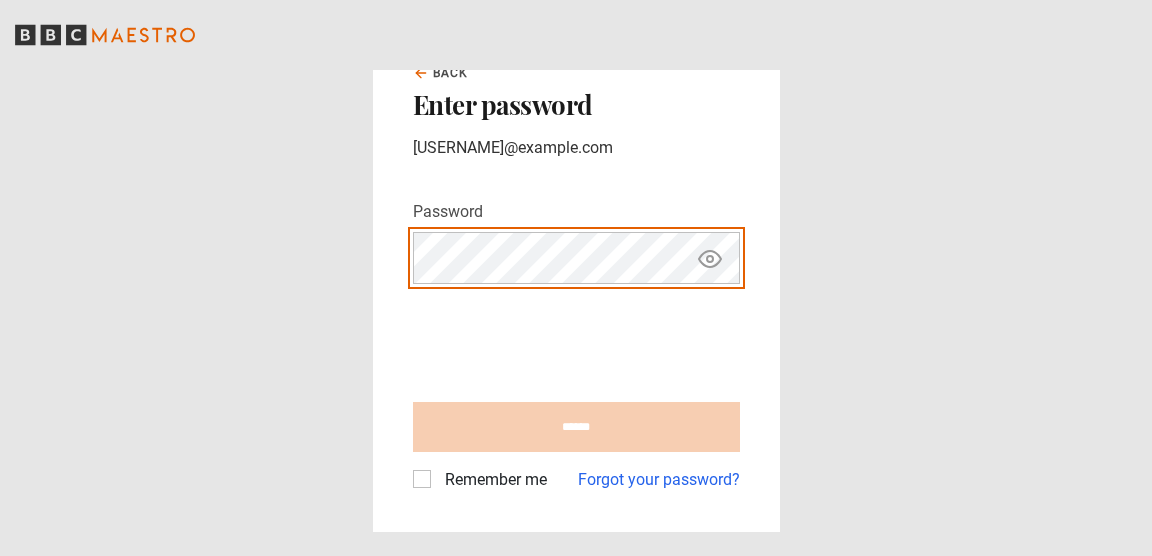 scroll, scrollTop: 0, scrollLeft: 0, axis: both 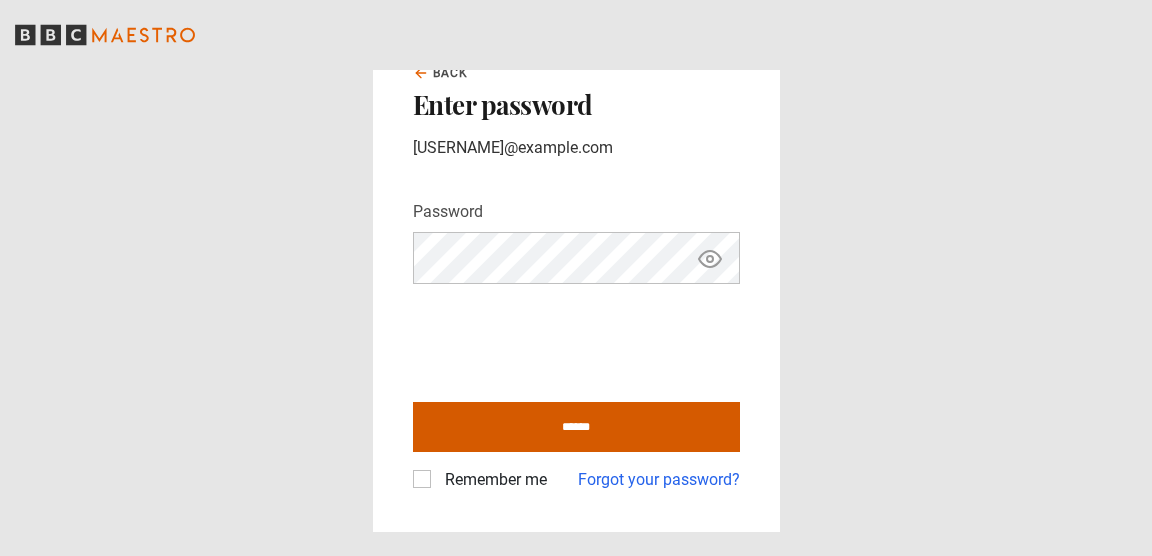 click on "******" at bounding box center (576, 427) 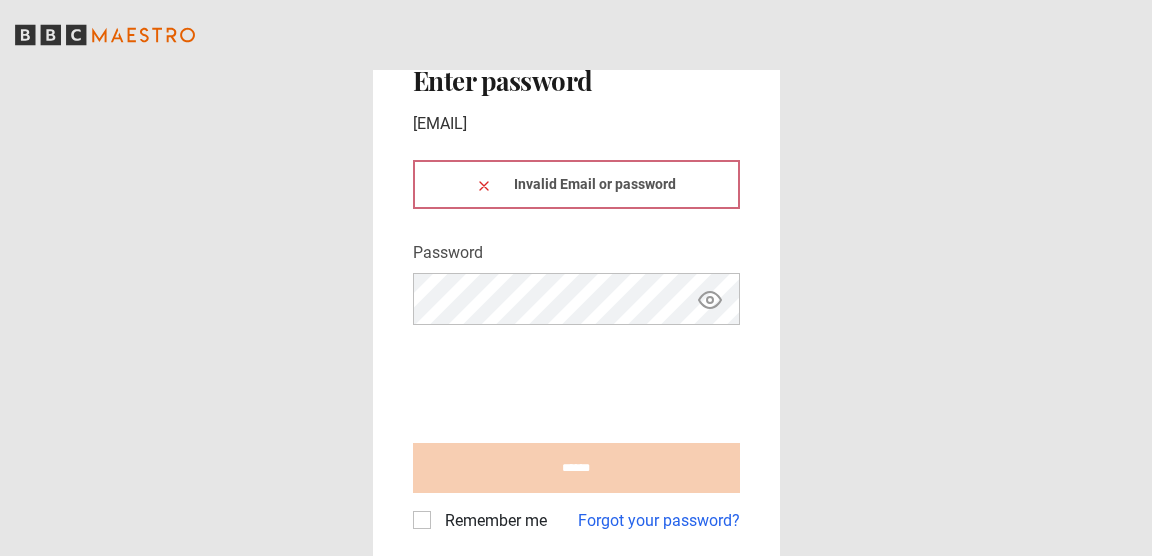 scroll, scrollTop: 0, scrollLeft: 0, axis: both 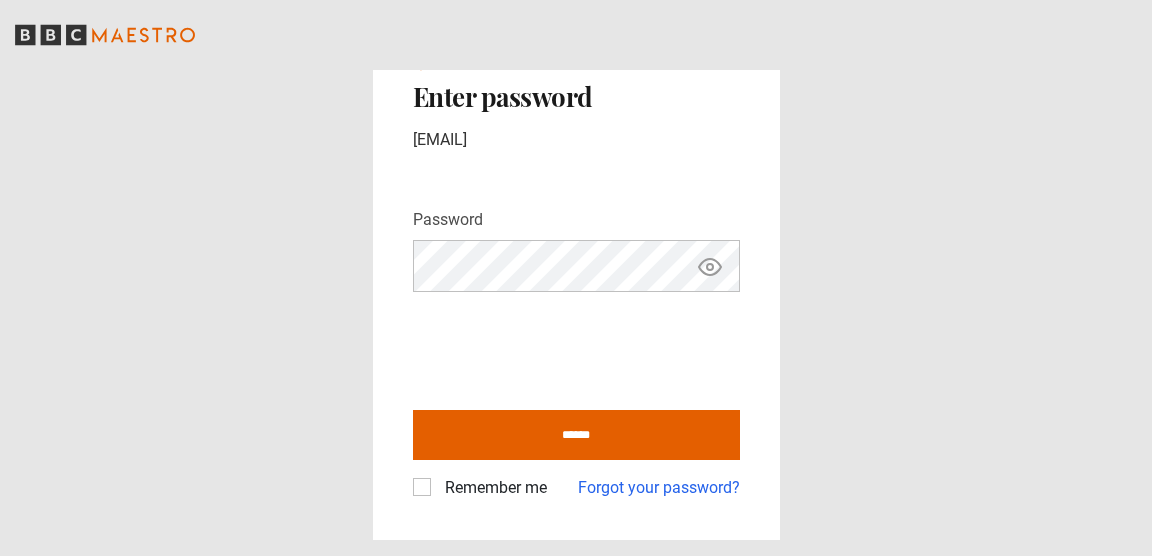 click 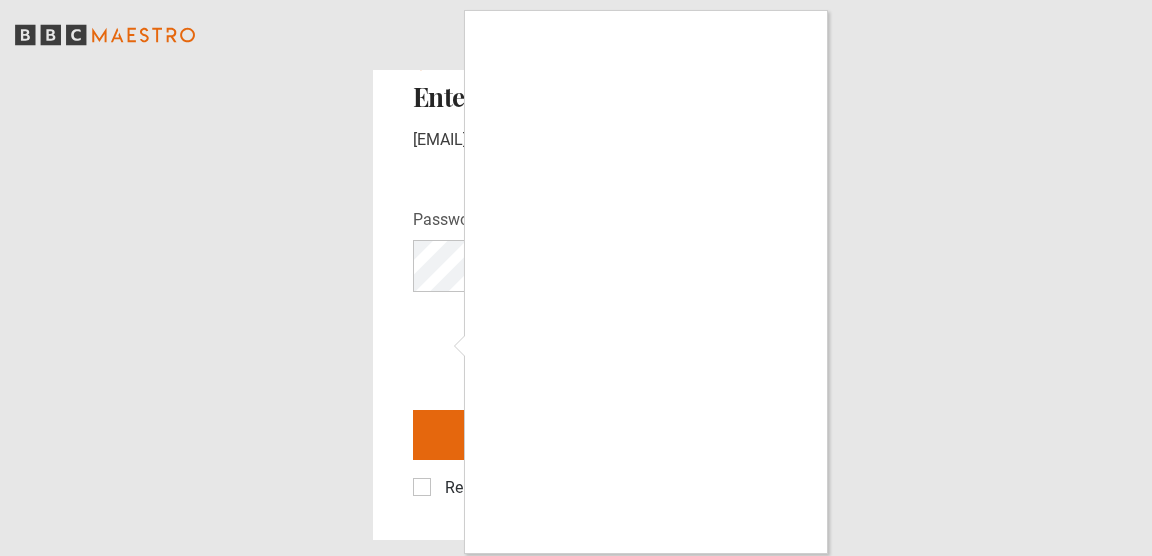 click at bounding box center (576, 278) 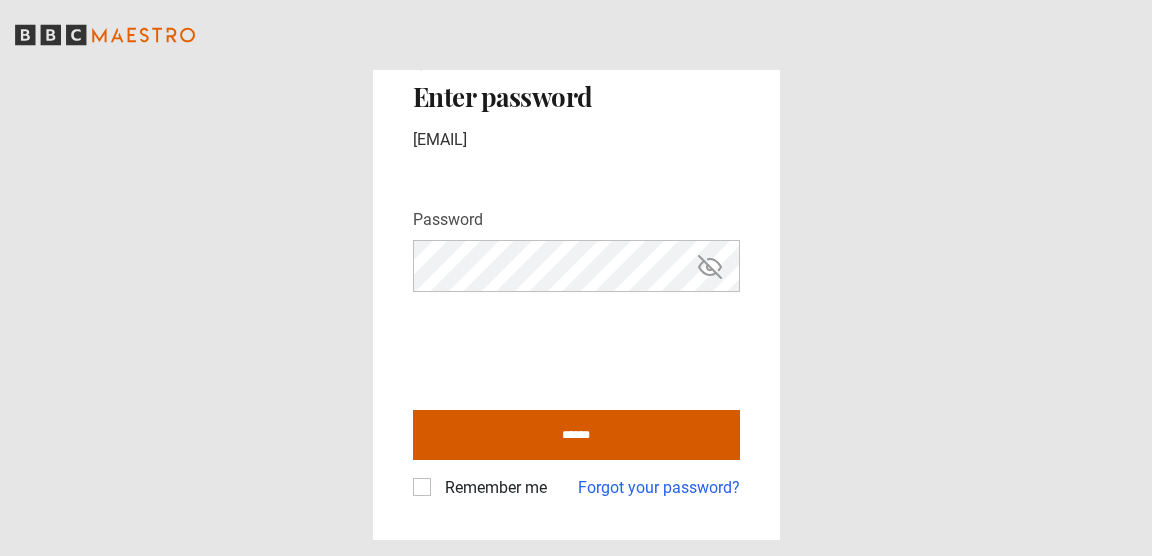 click on "******" at bounding box center [576, 435] 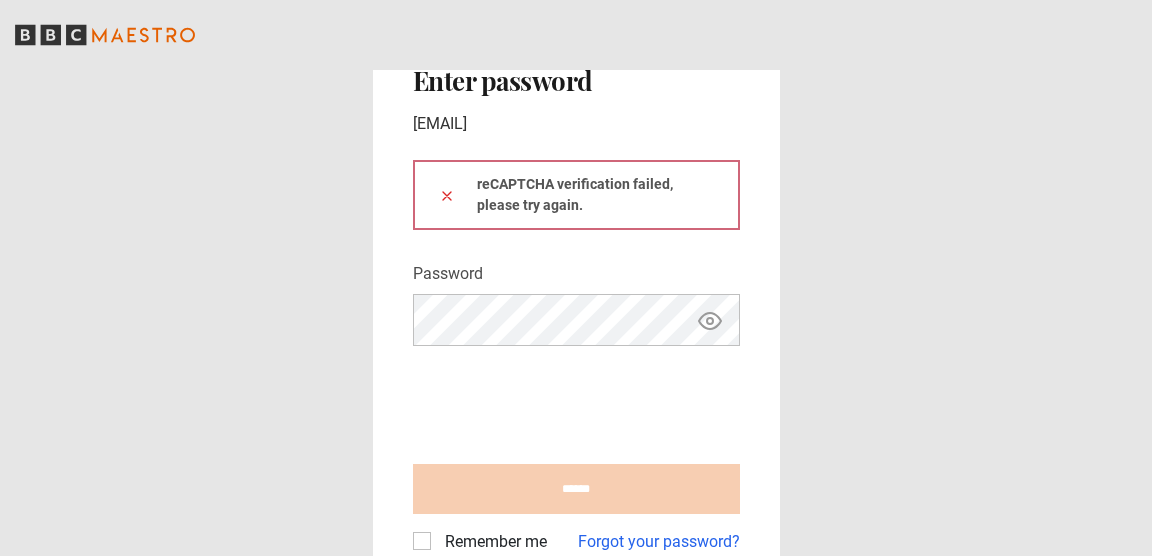 scroll, scrollTop: 0, scrollLeft: 0, axis: both 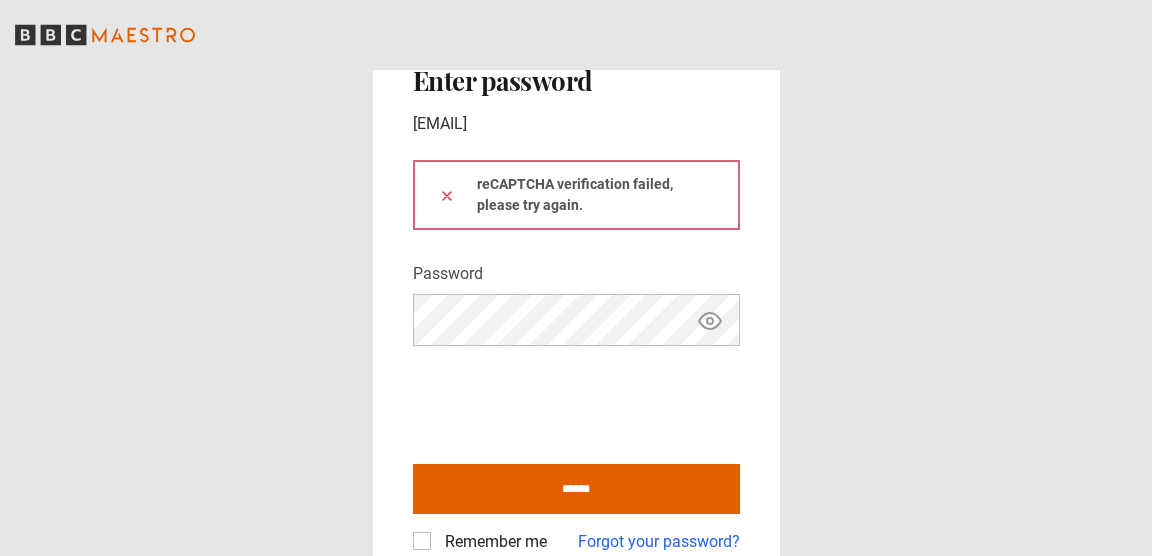 click 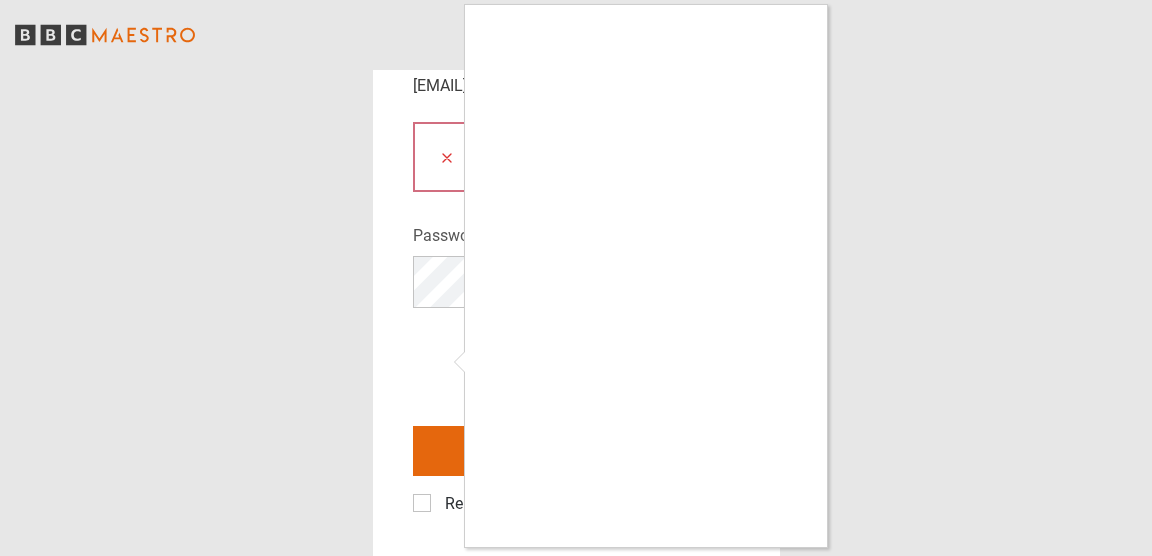scroll, scrollTop: 38, scrollLeft: 0, axis: vertical 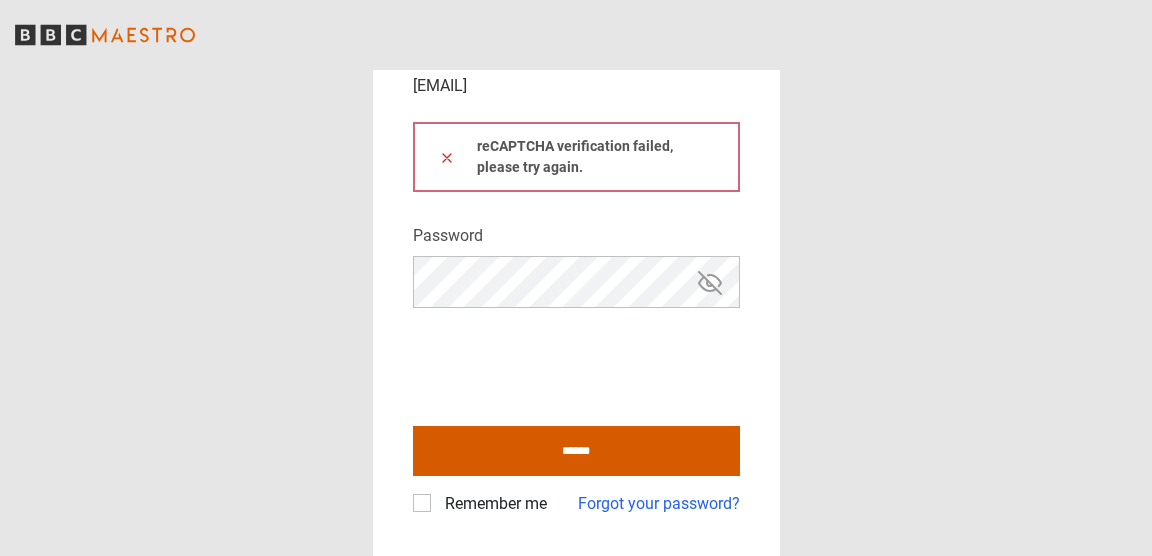 click on "******" at bounding box center (576, 451) 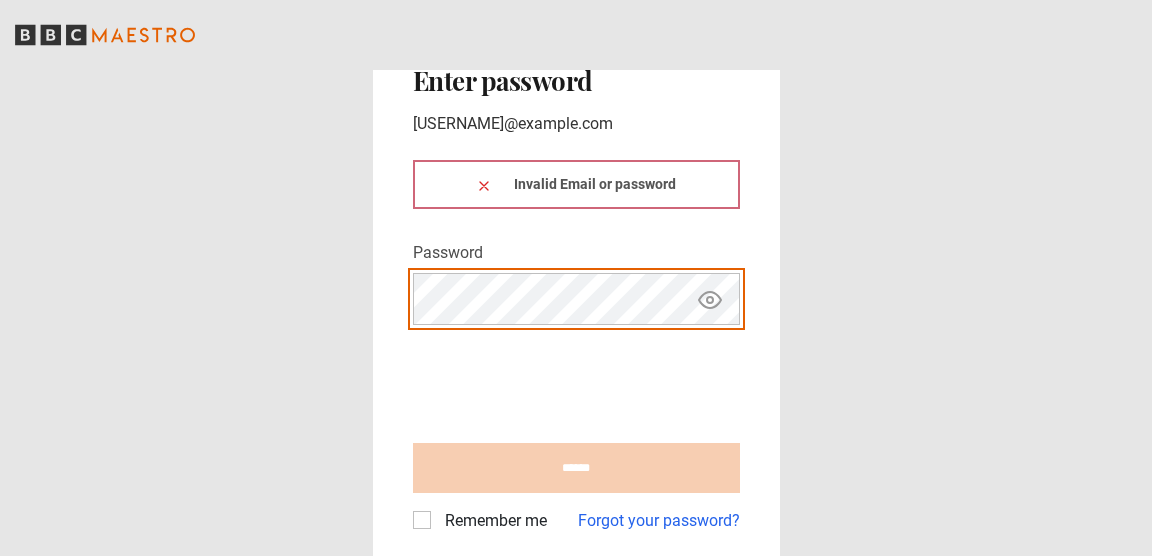 scroll, scrollTop: 0, scrollLeft: 0, axis: both 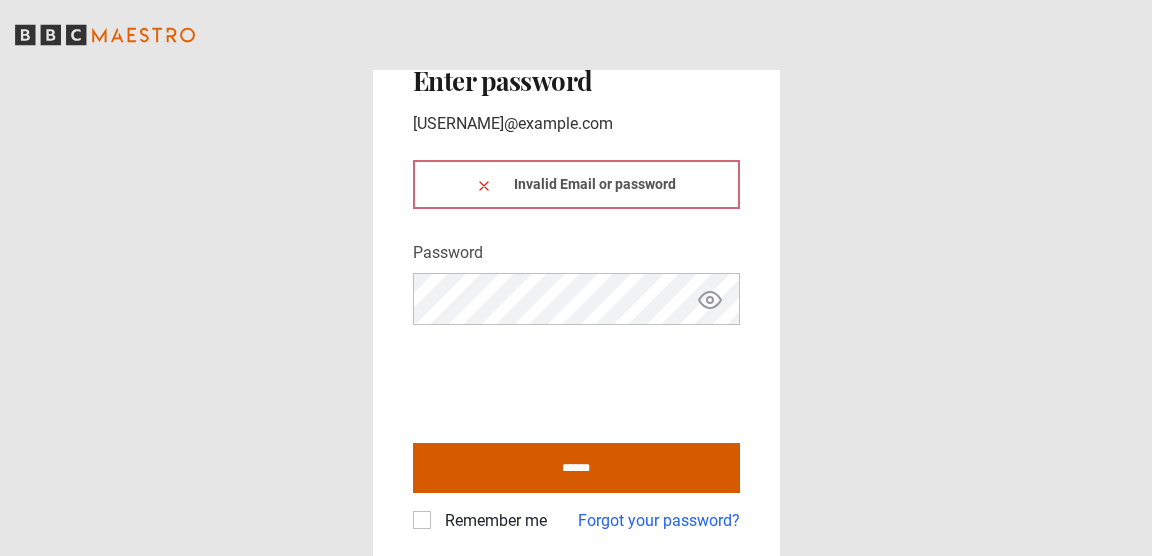 click on "******" at bounding box center [576, 468] 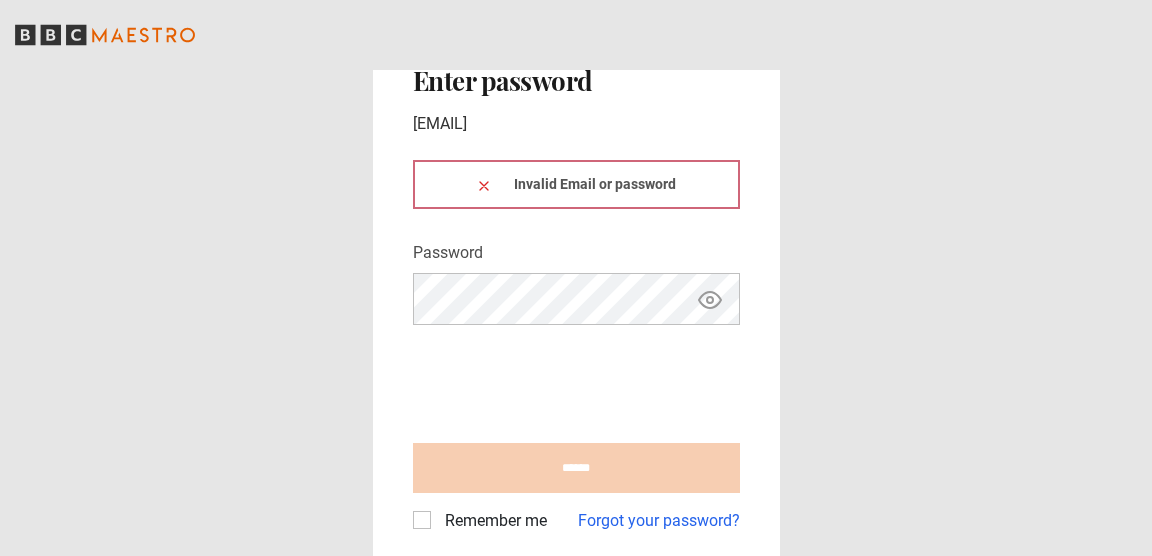 scroll, scrollTop: 0, scrollLeft: 0, axis: both 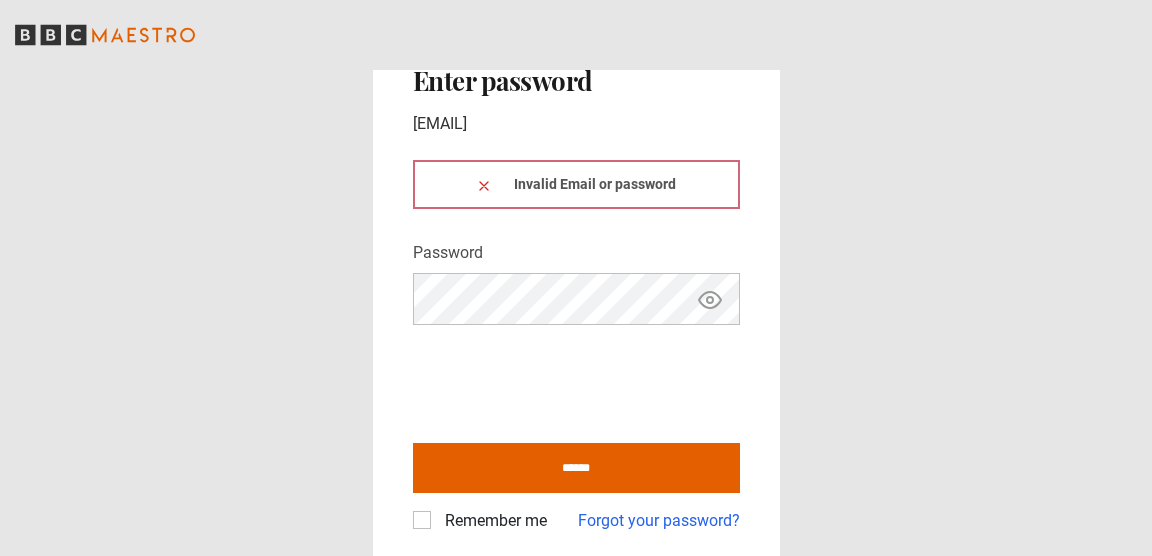 click 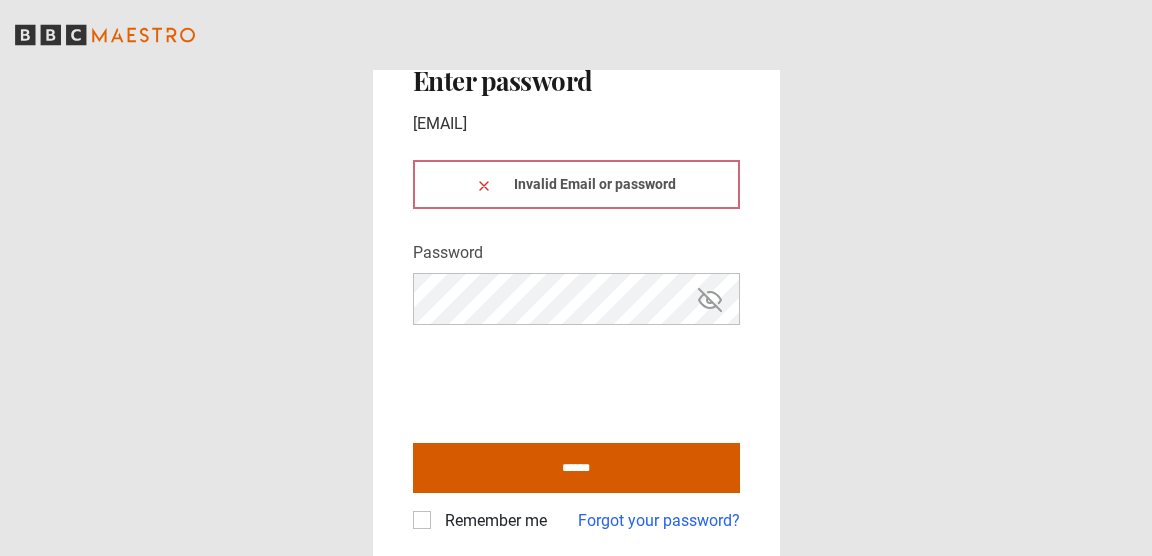 click on "******" at bounding box center (576, 468) 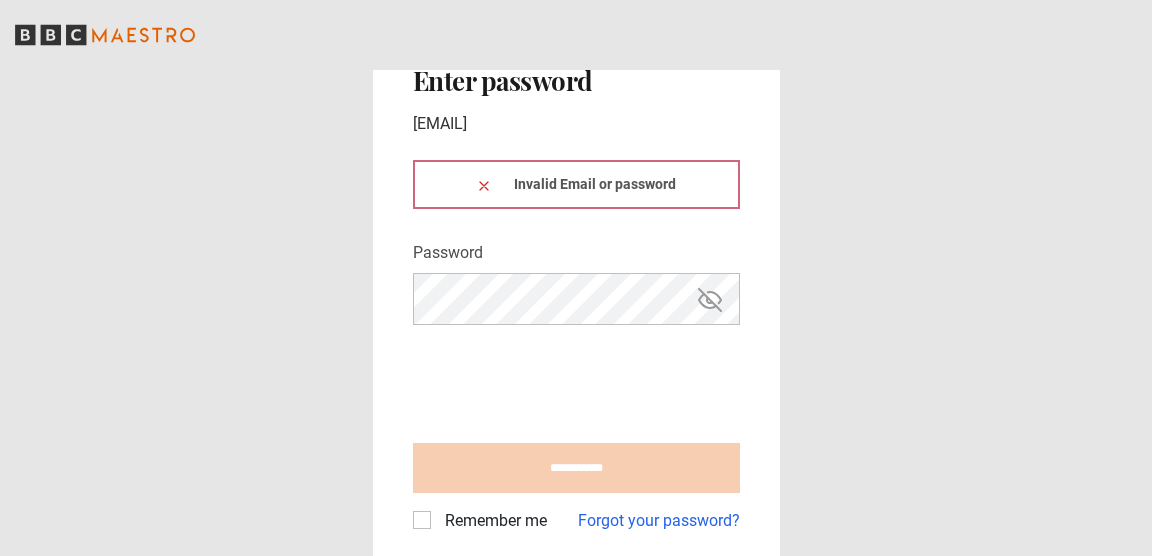 type on "**********" 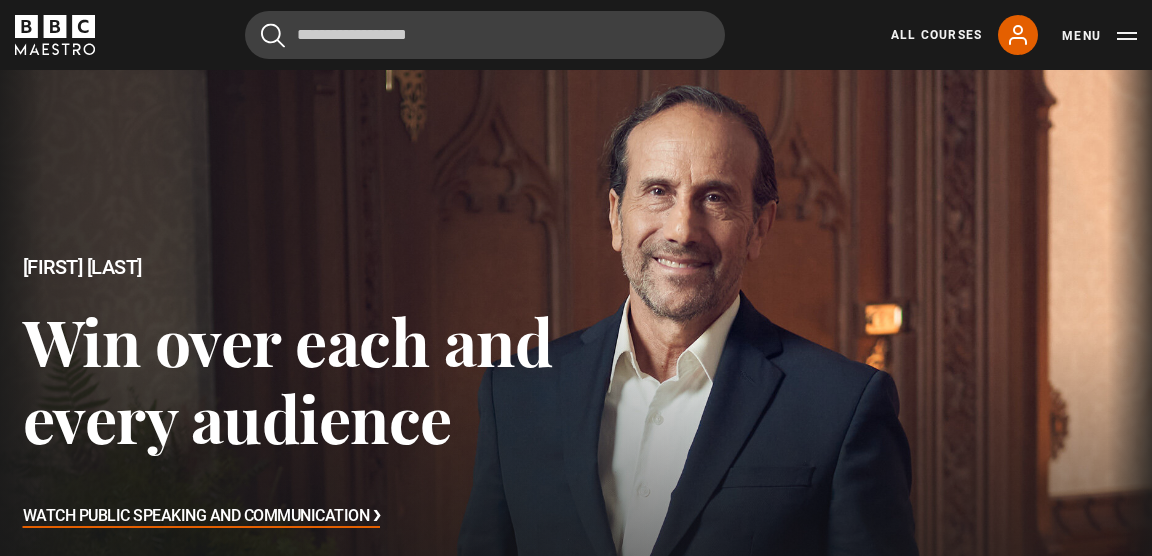scroll, scrollTop: 30, scrollLeft: 0, axis: vertical 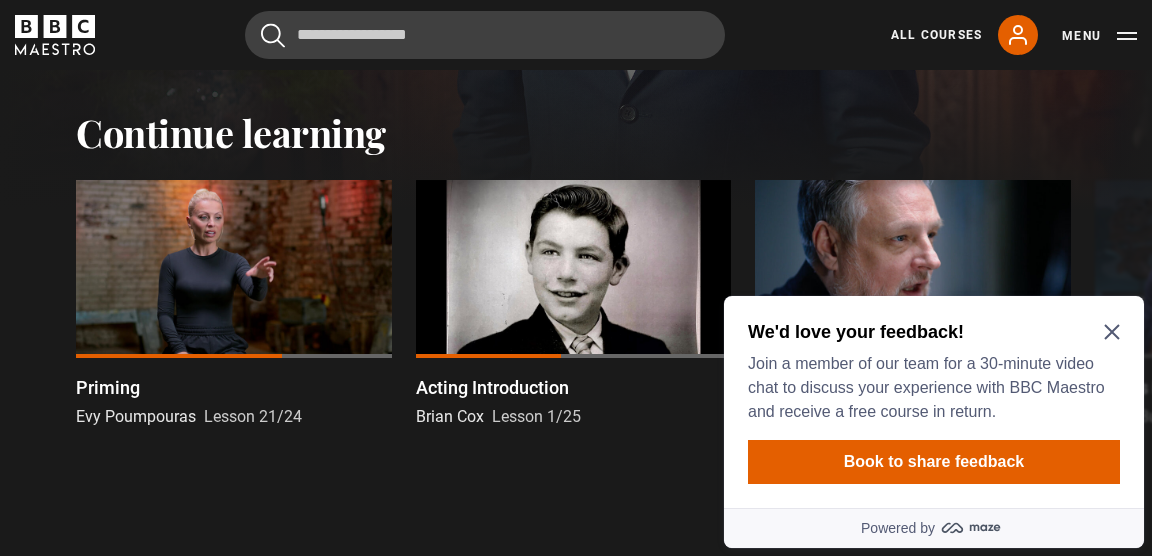 click 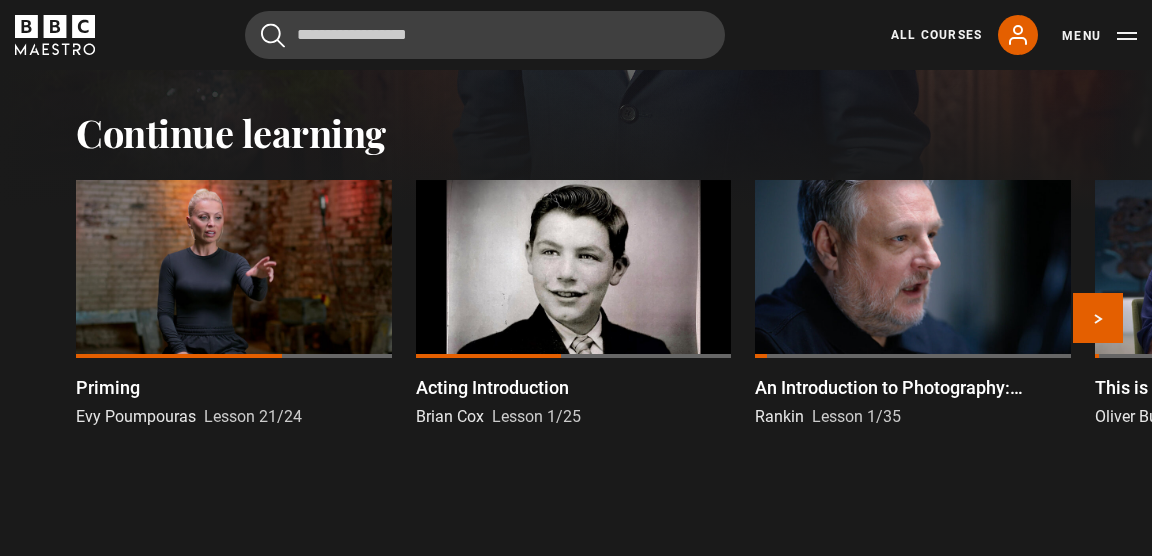 click at bounding box center (574, 269) 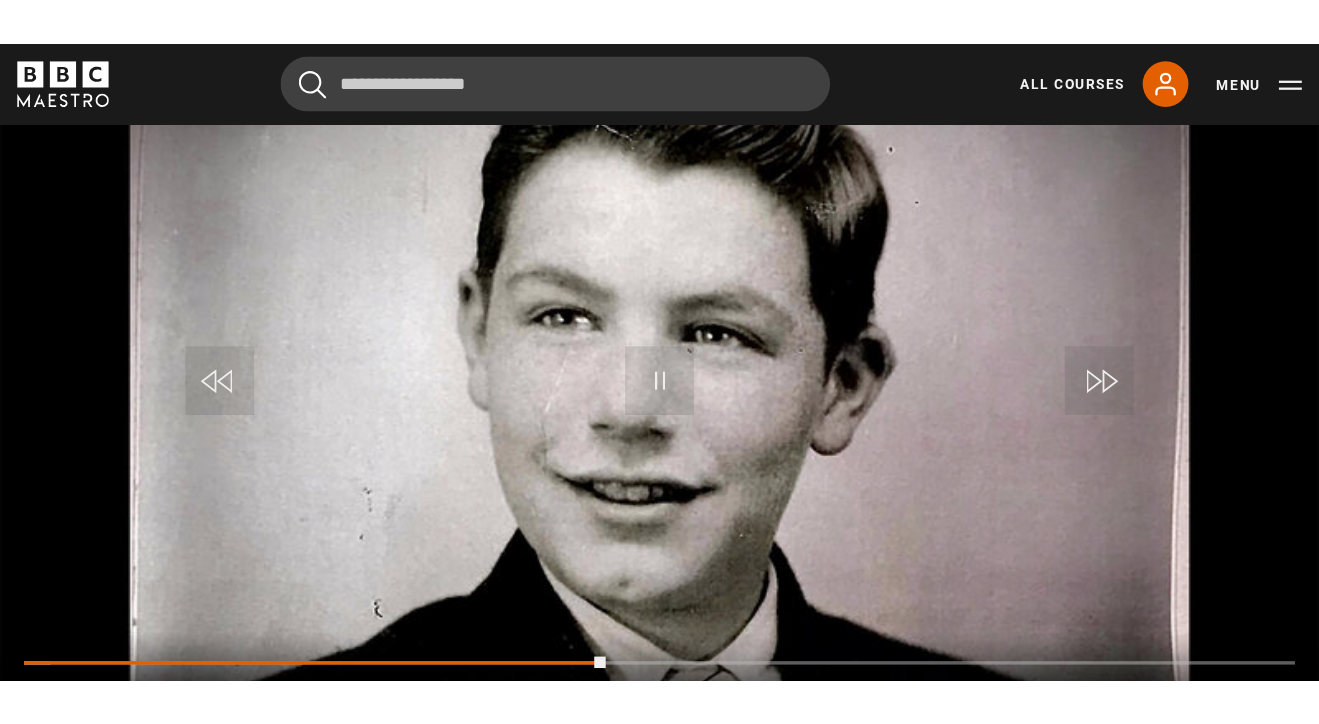 scroll, scrollTop: 0, scrollLeft: 0, axis: both 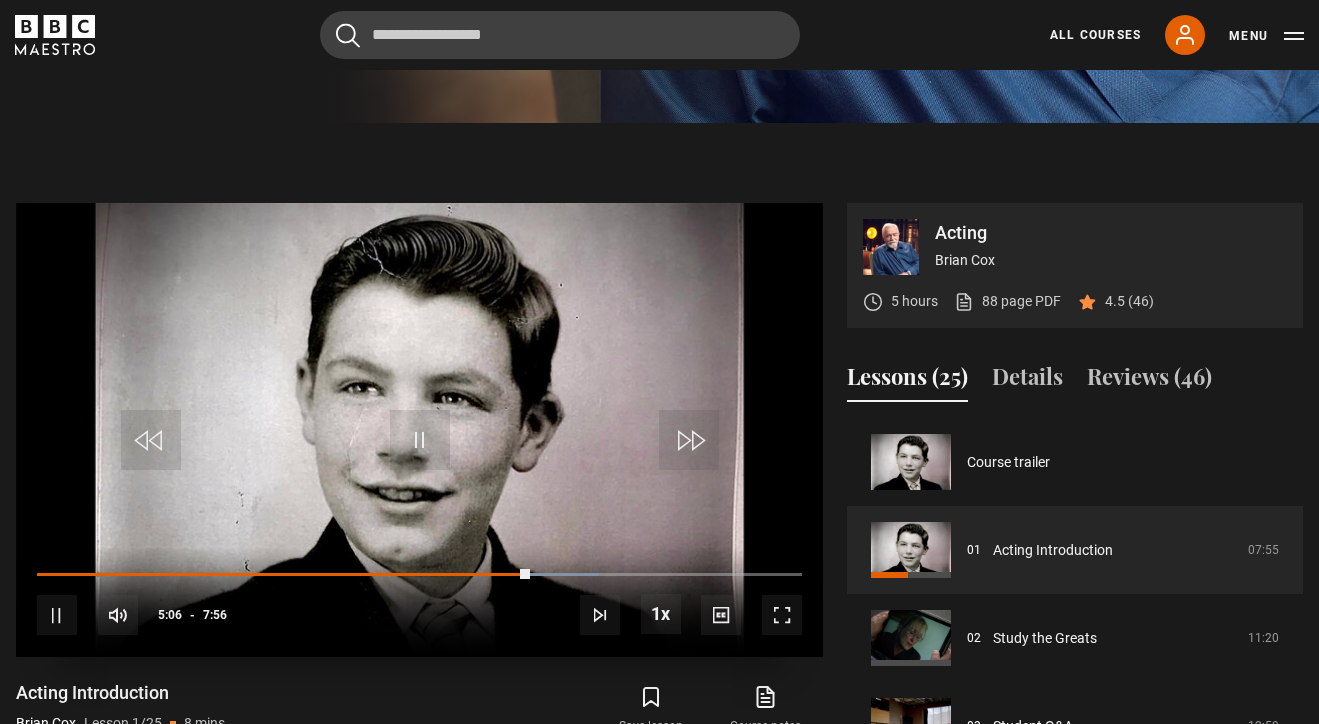 click at bounding box center (782, 615) 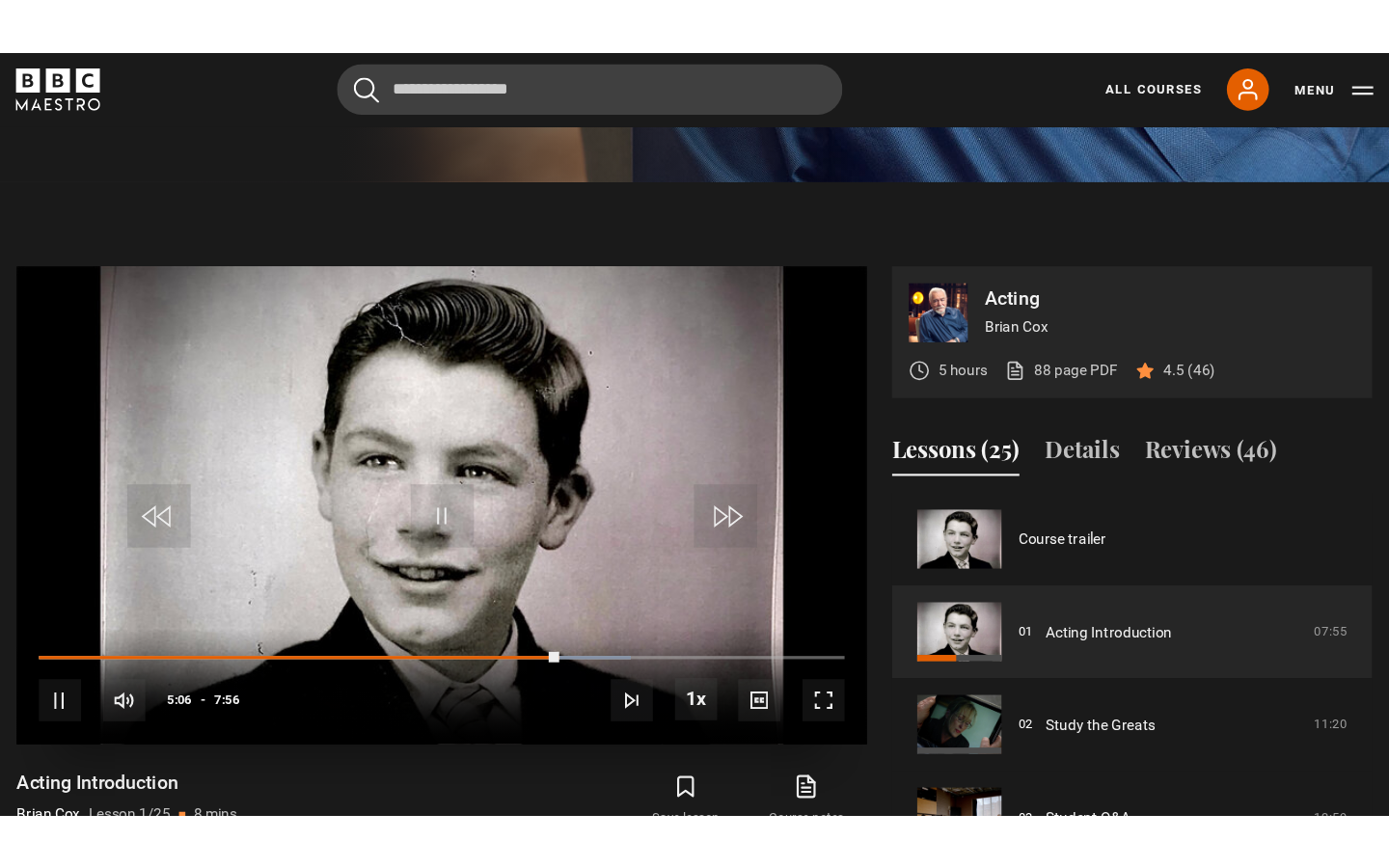 scroll, scrollTop: 0, scrollLeft: 0, axis: both 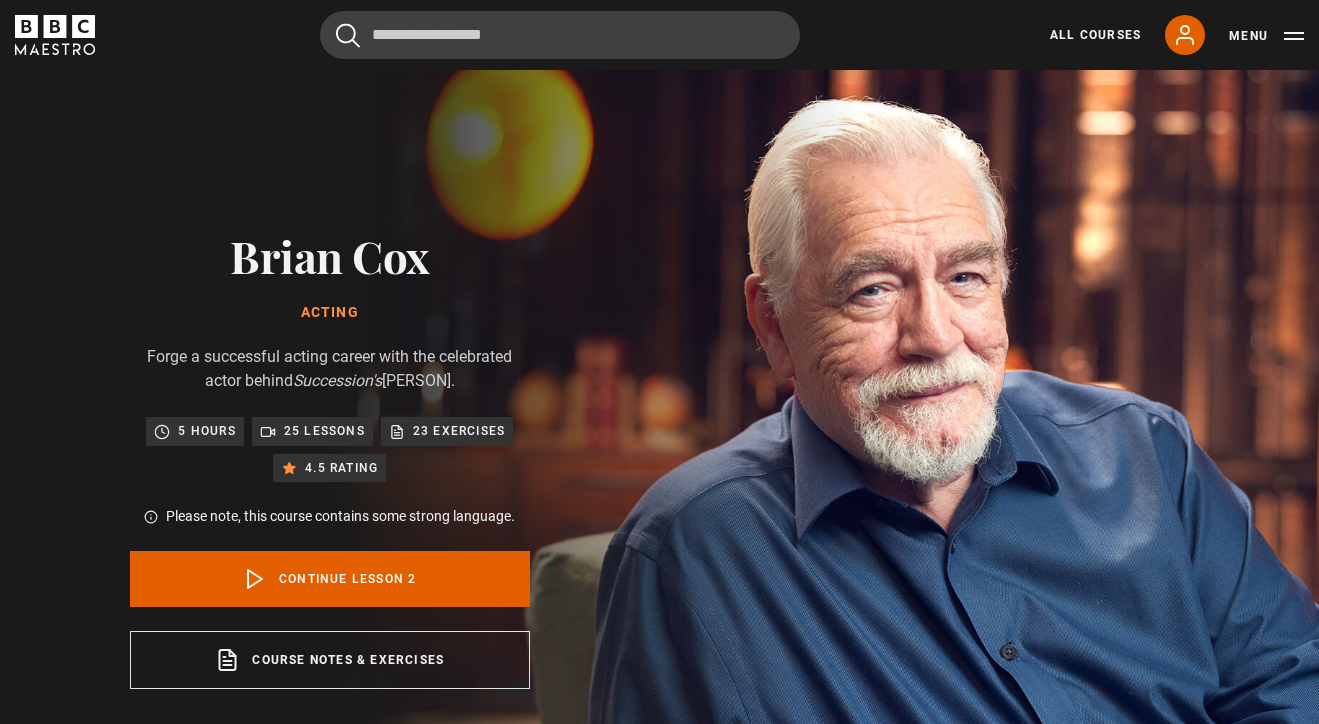 click on "Study the Greats" at bounding box center (1045, 1364) 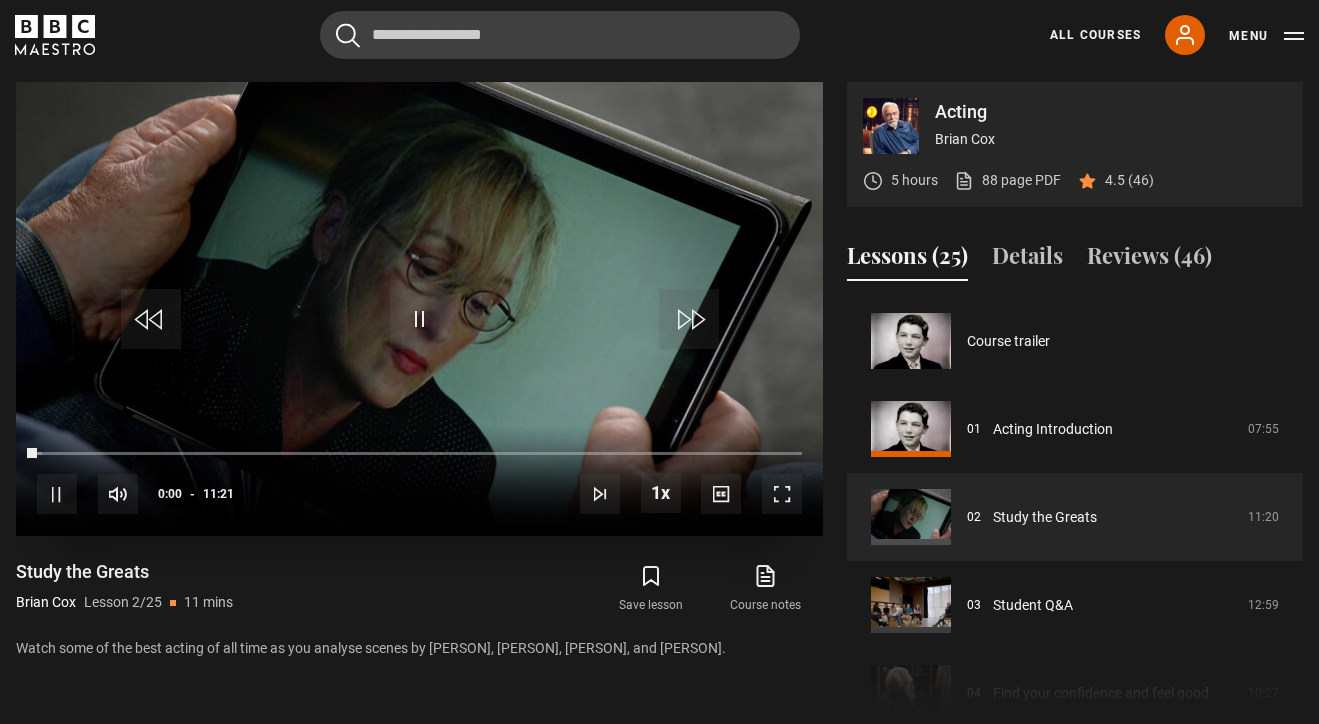 scroll, scrollTop: 847, scrollLeft: 0, axis: vertical 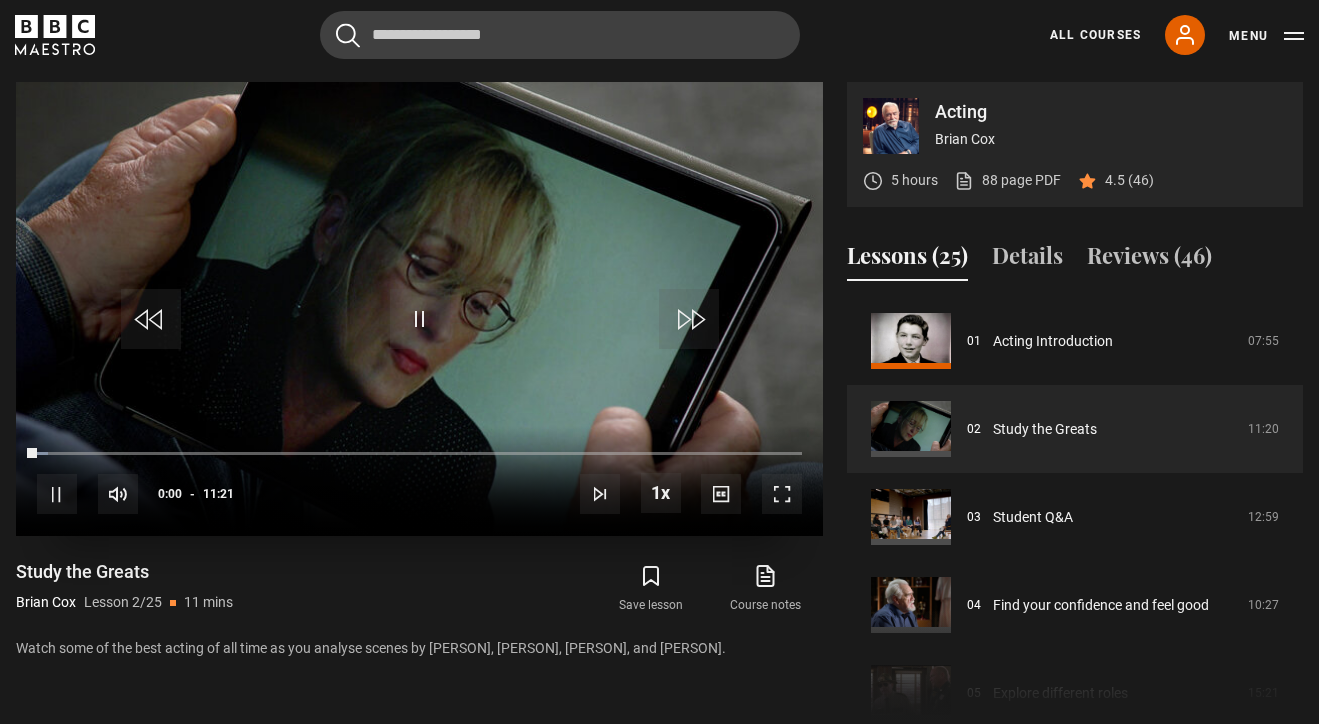 click at bounding box center (420, 319) 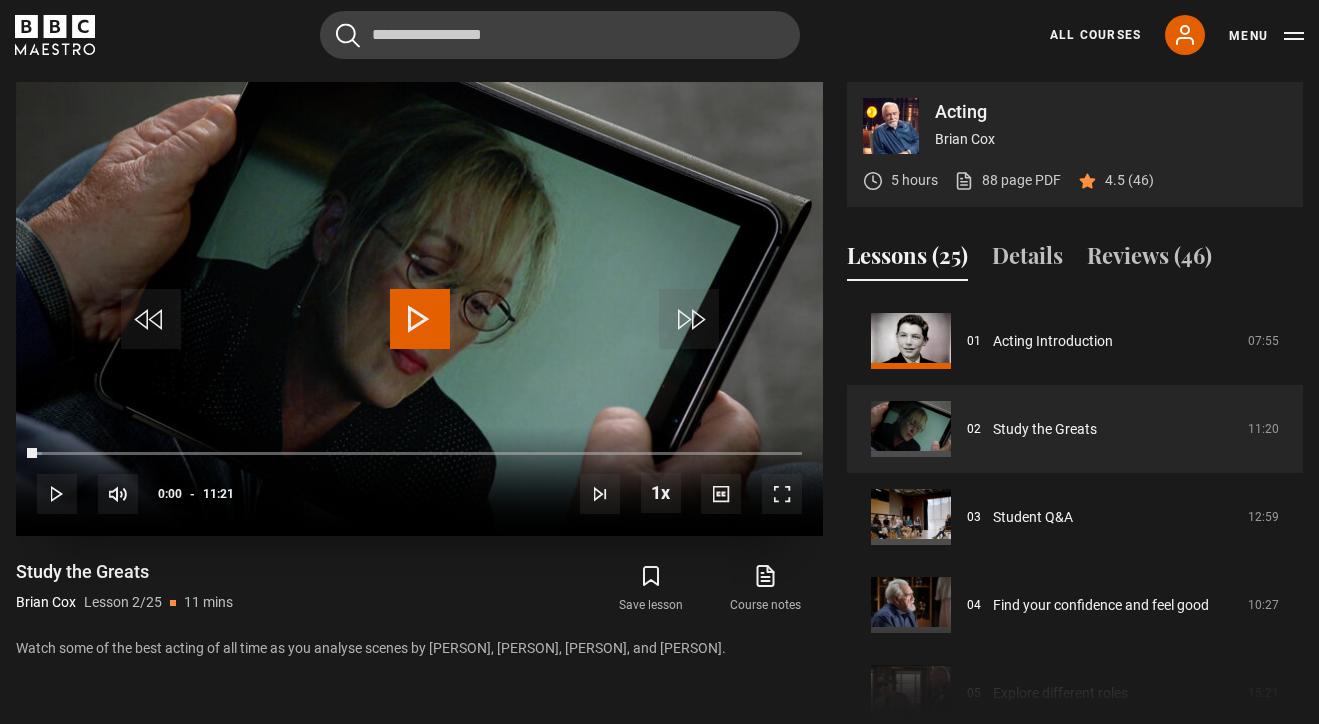 click at bounding box center [420, 319] 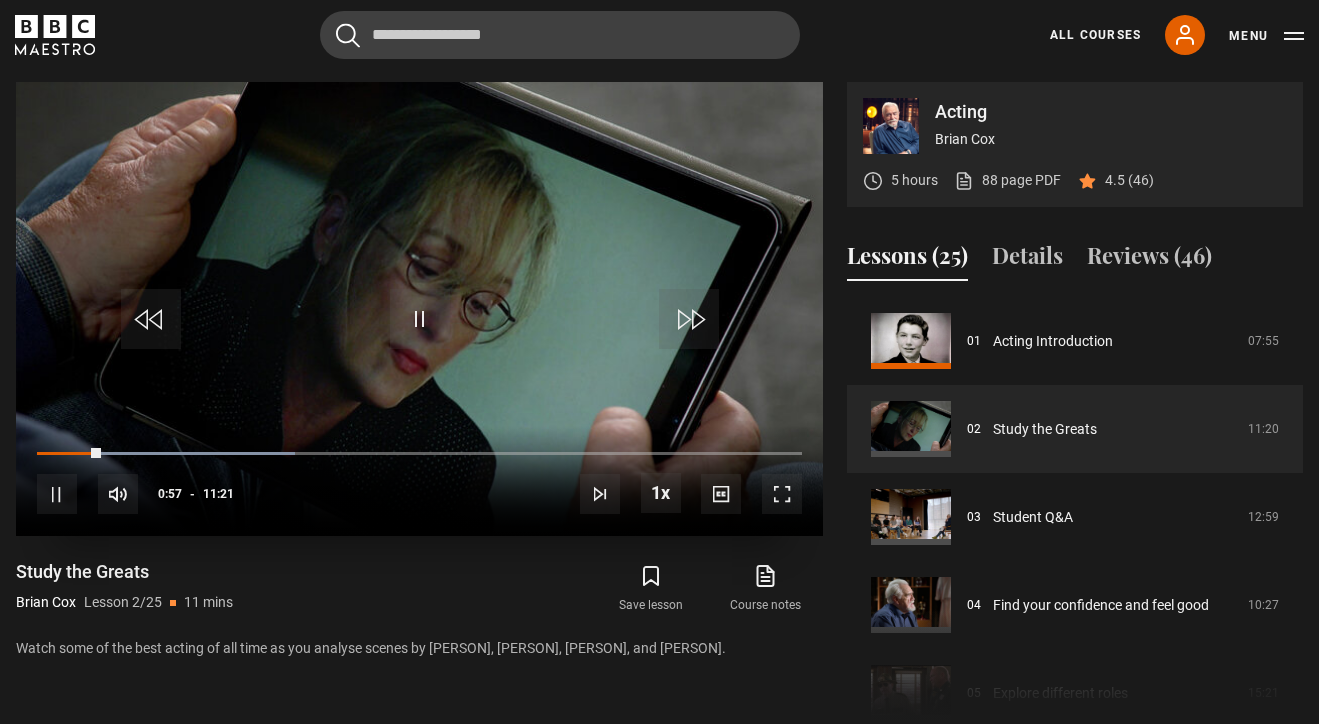 click on "10s Skip Back 10 seconds Pause 10s Skip Forward 10 seconds Loaded :  33.72% 00:57 Pause Mute Current Time  0:57 - Duration  11:21
Brian Cox
Lesson 2
Study the Greats
1x Playback Rate 2x 1.5x 1x , selected 0.5x Captions captions off , selected English  Captions" at bounding box center (419, 481) 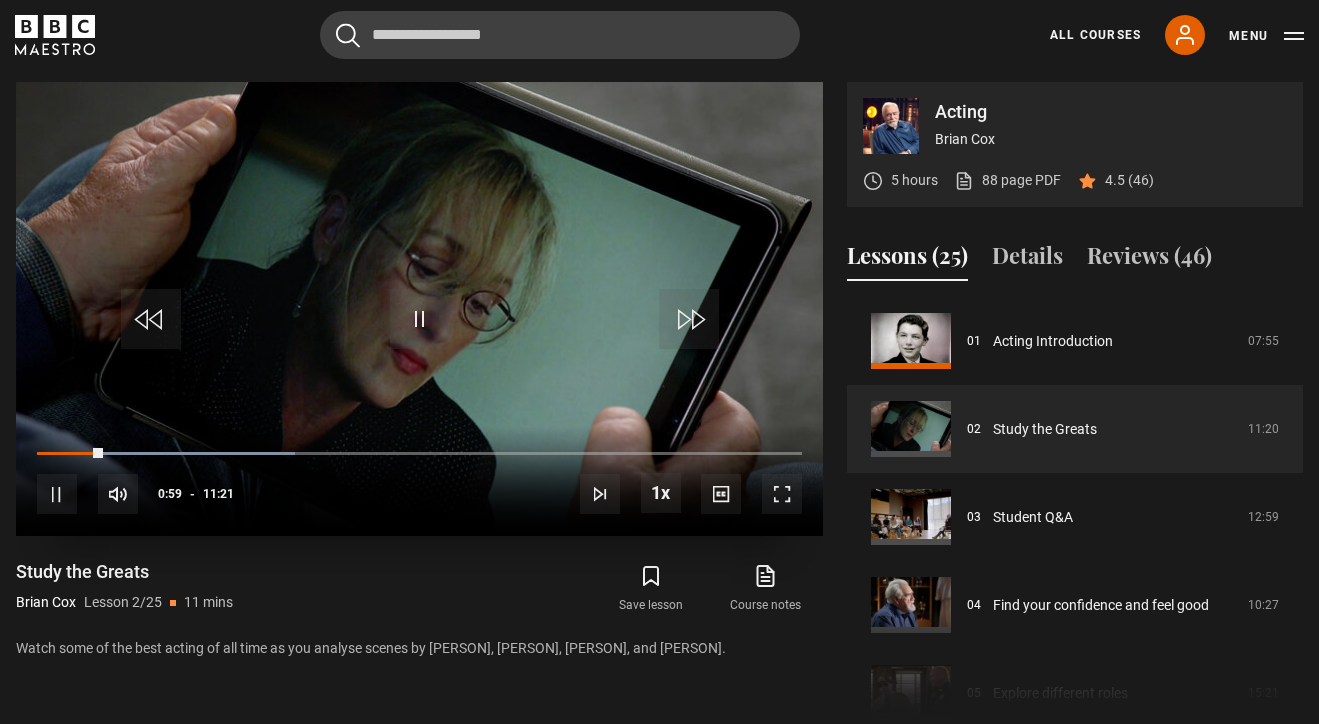 click at bounding box center (57, 494) 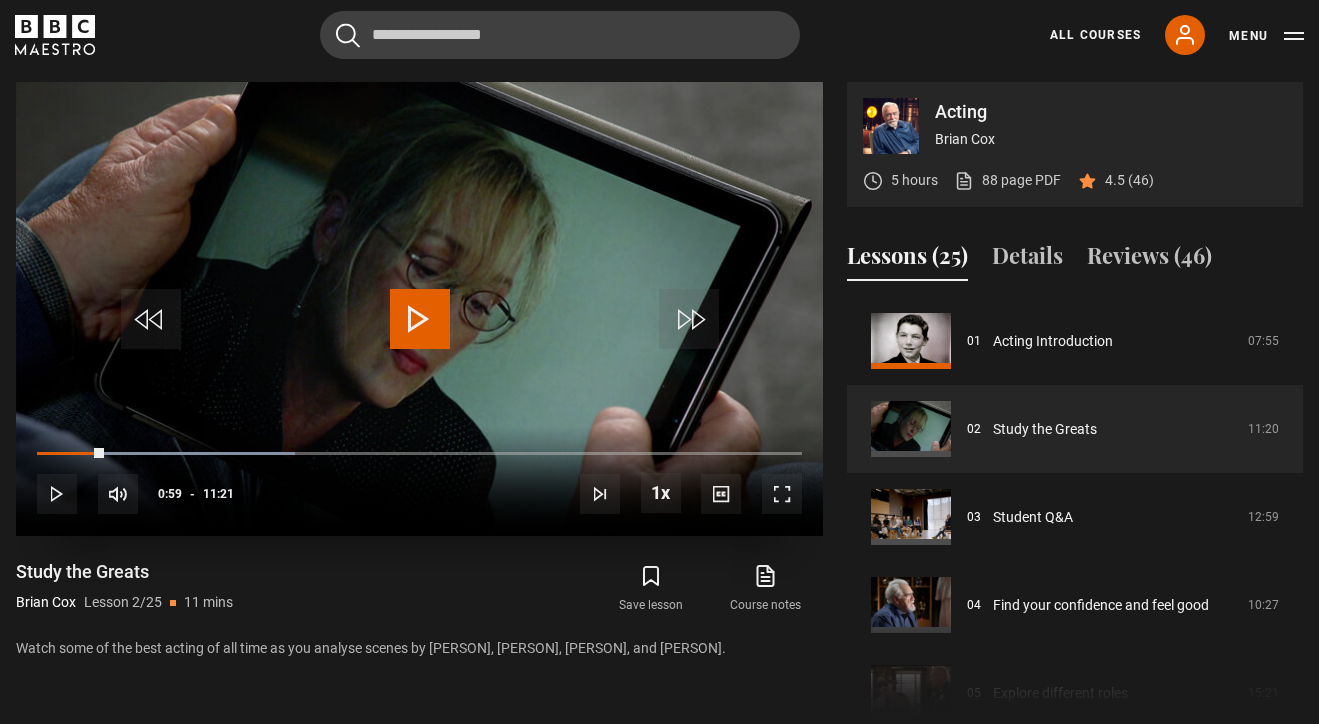 click at bounding box center [57, 494] 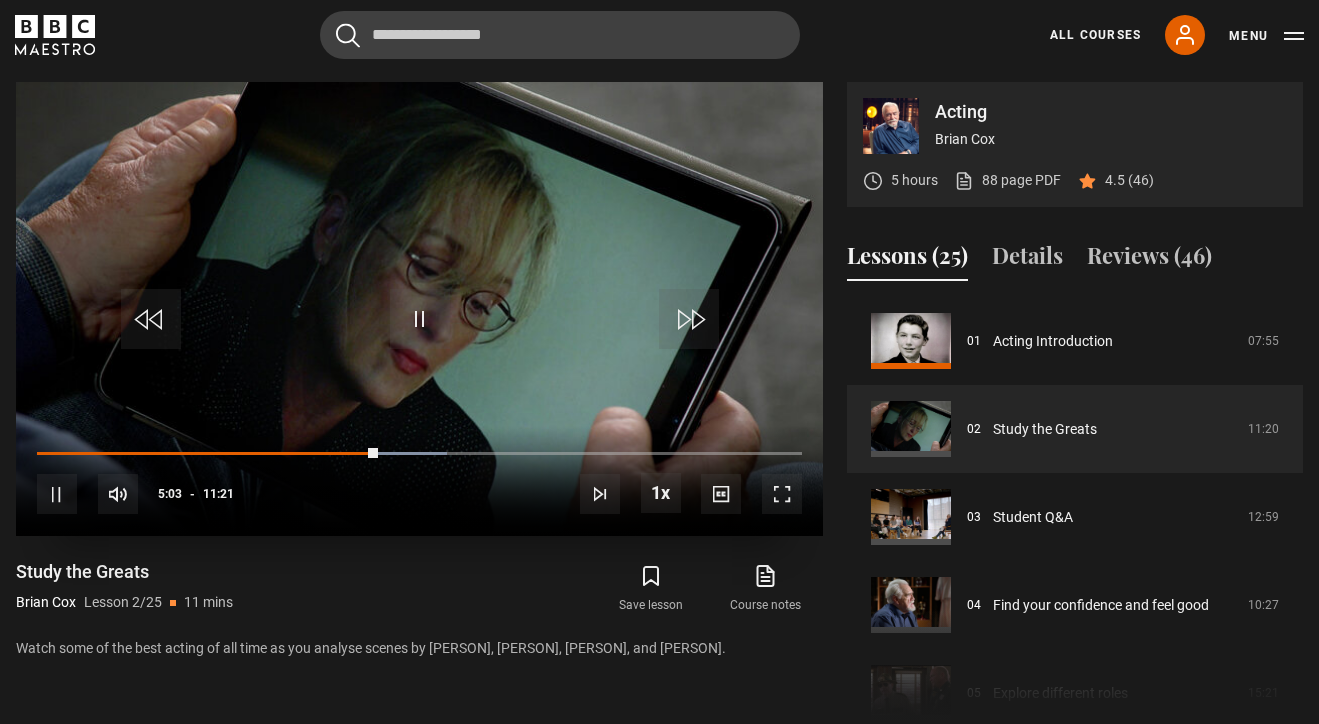 click at bounding box center (782, 494) 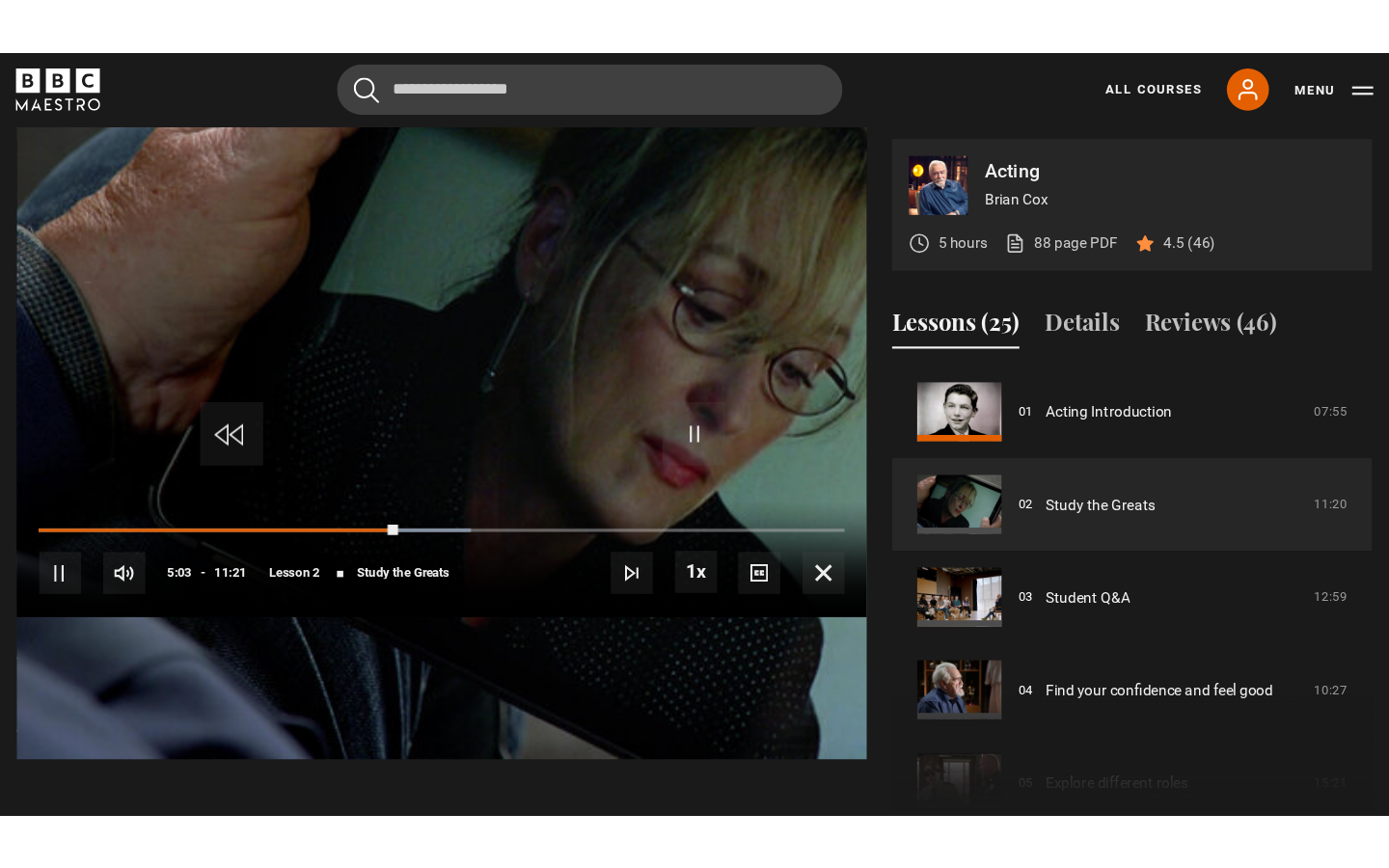 scroll, scrollTop: 0, scrollLeft: 0, axis: both 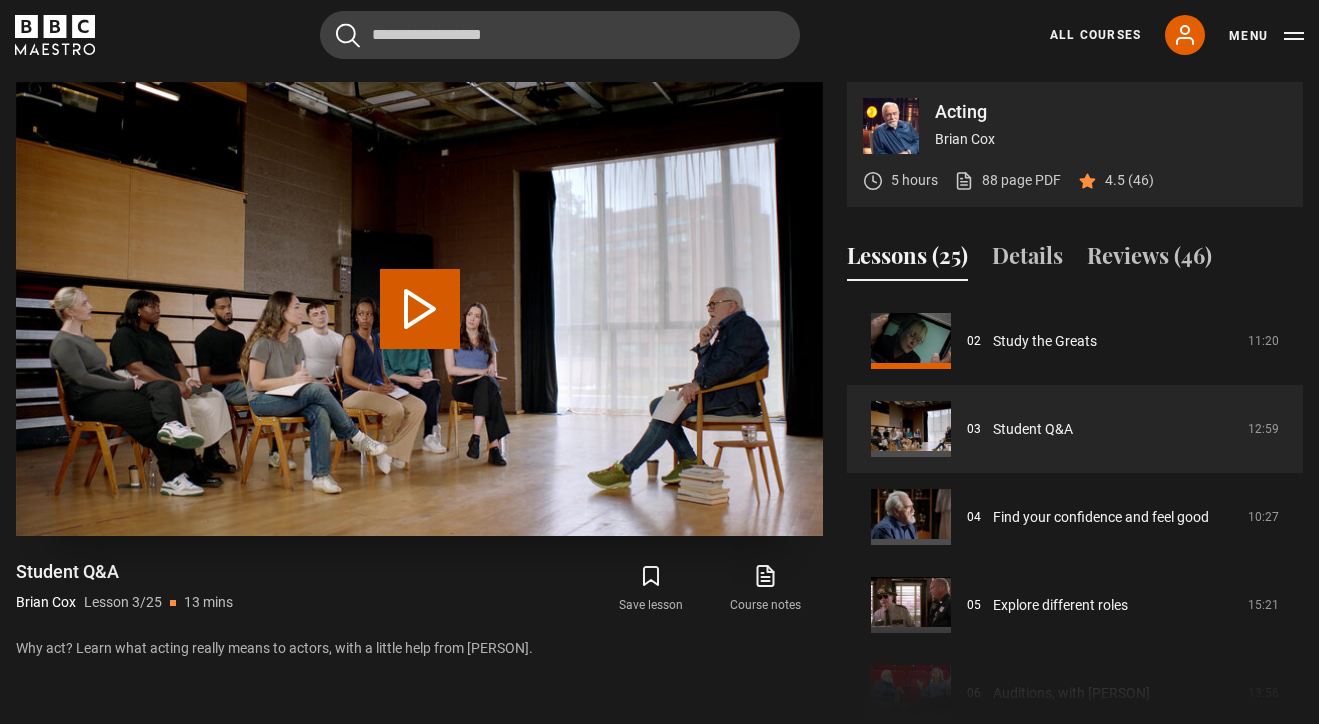 click on "Play Lesson Student Q&A" at bounding box center (420, 309) 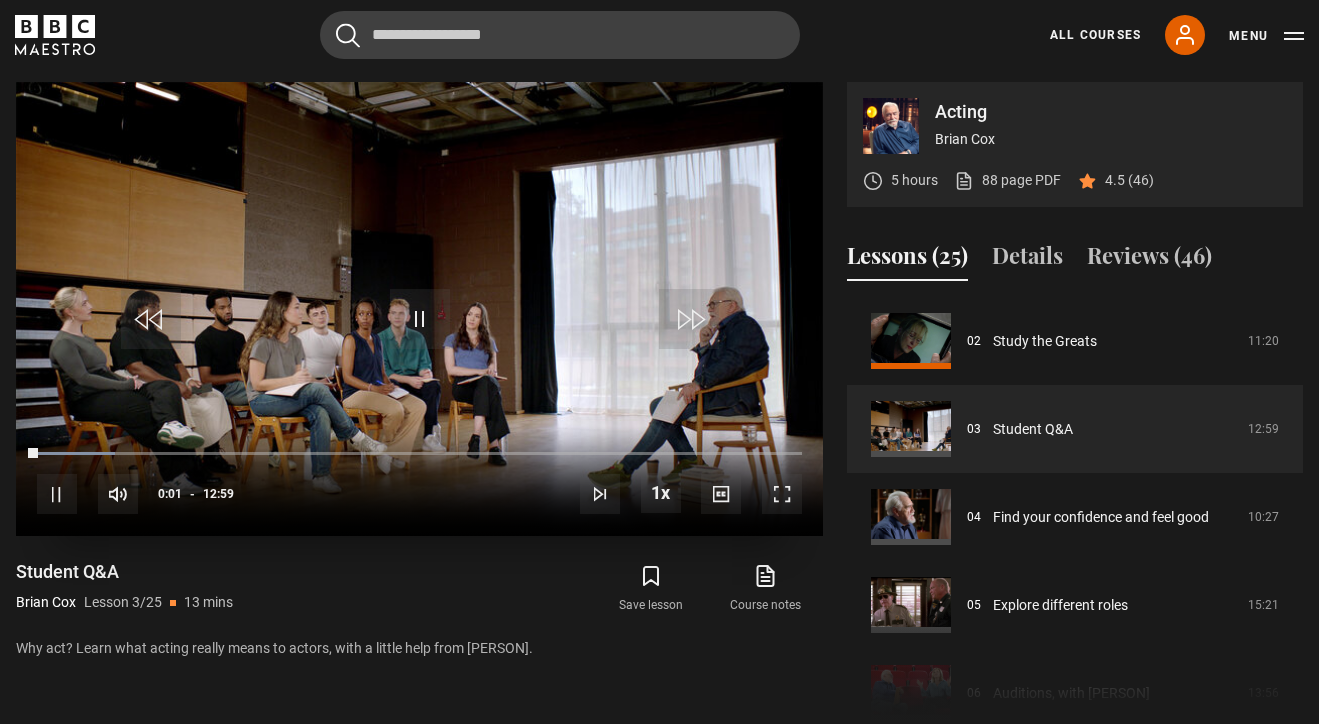 click at bounding box center [782, 494] 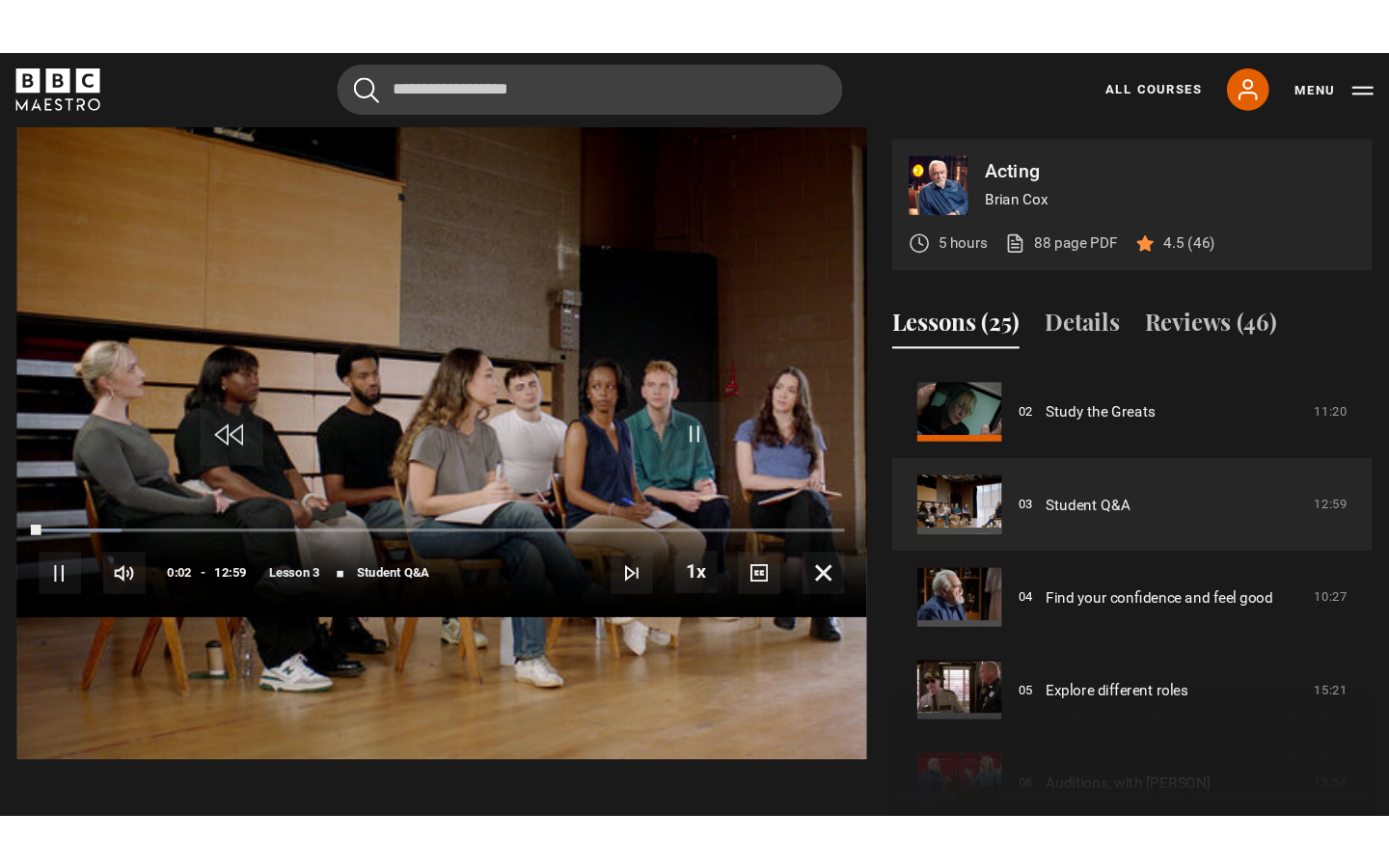 scroll, scrollTop: 0, scrollLeft: 0, axis: both 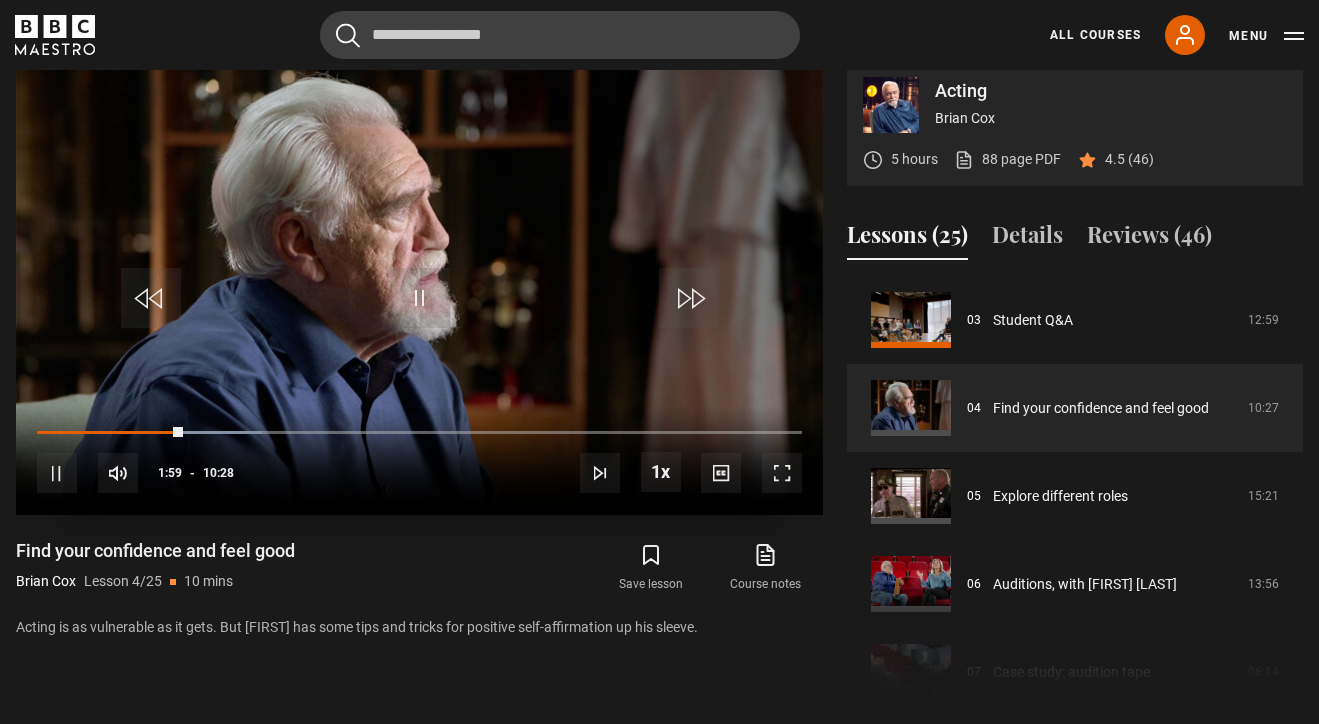 click at bounding box center (420, 298) 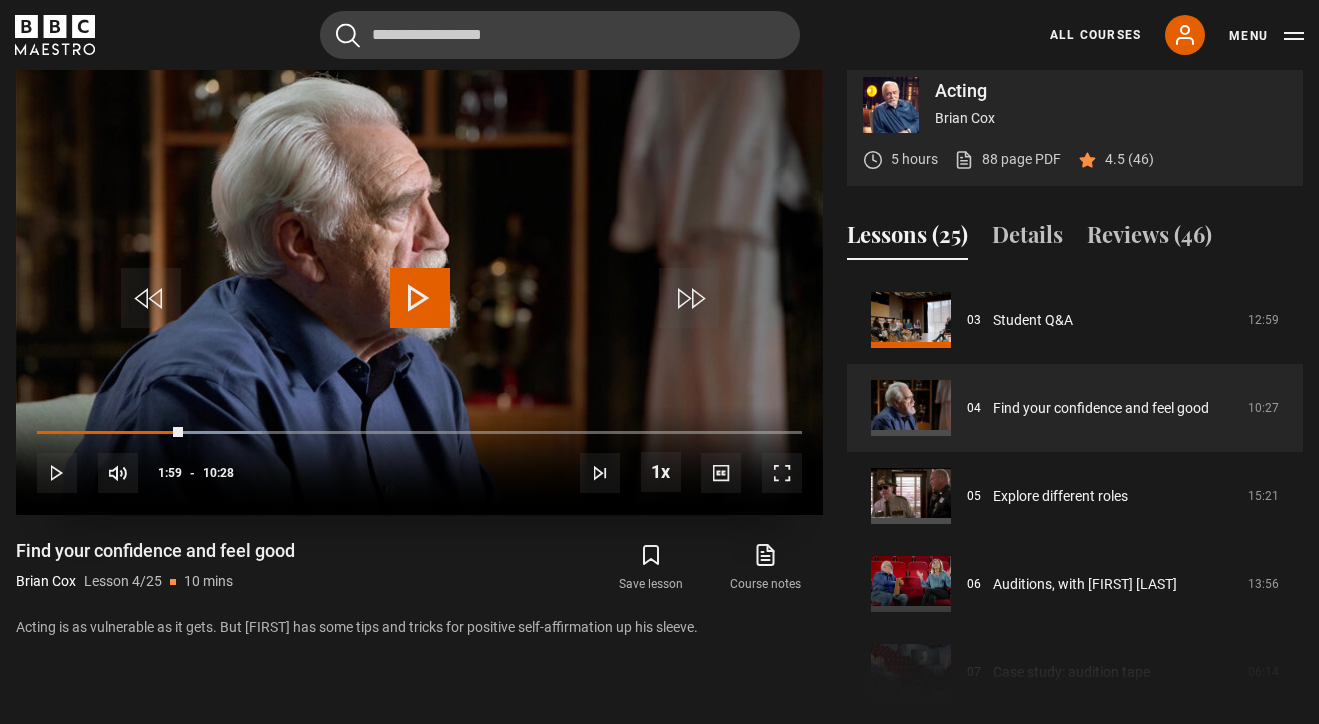 click at bounding box center [420, 298] 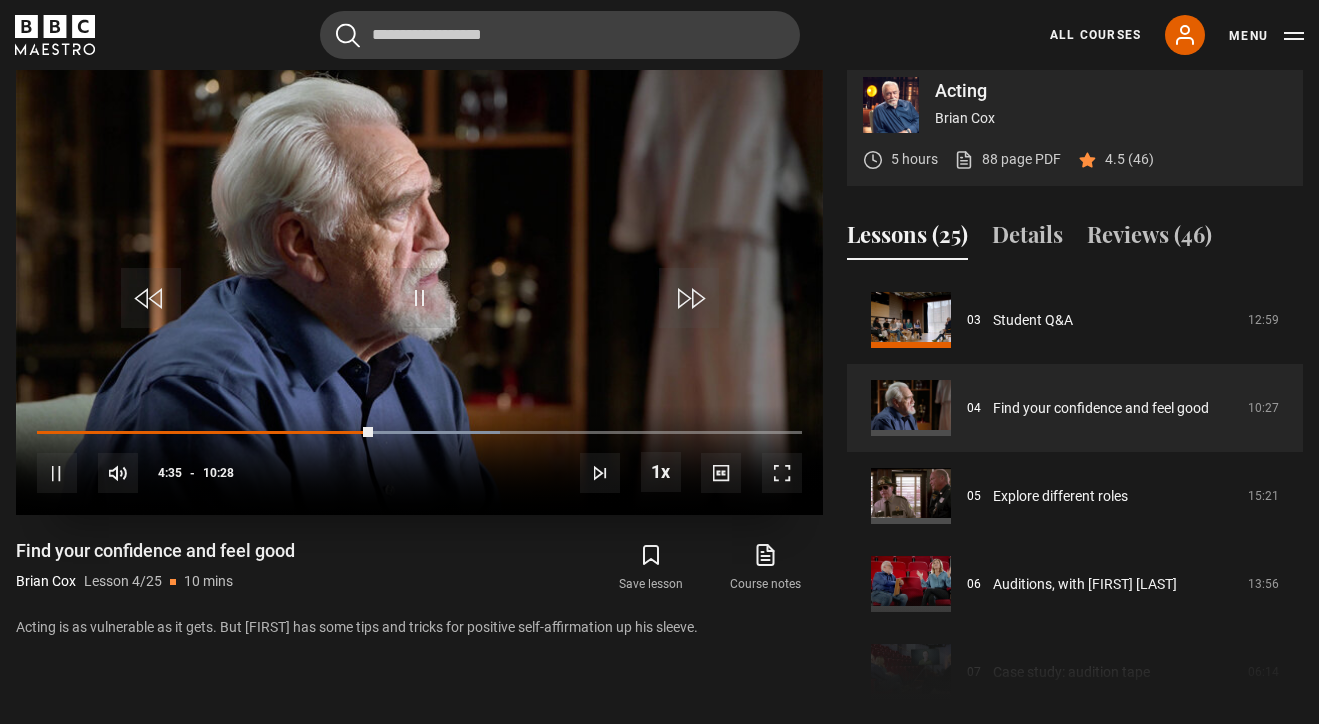 click at bounding box center (57, 473) 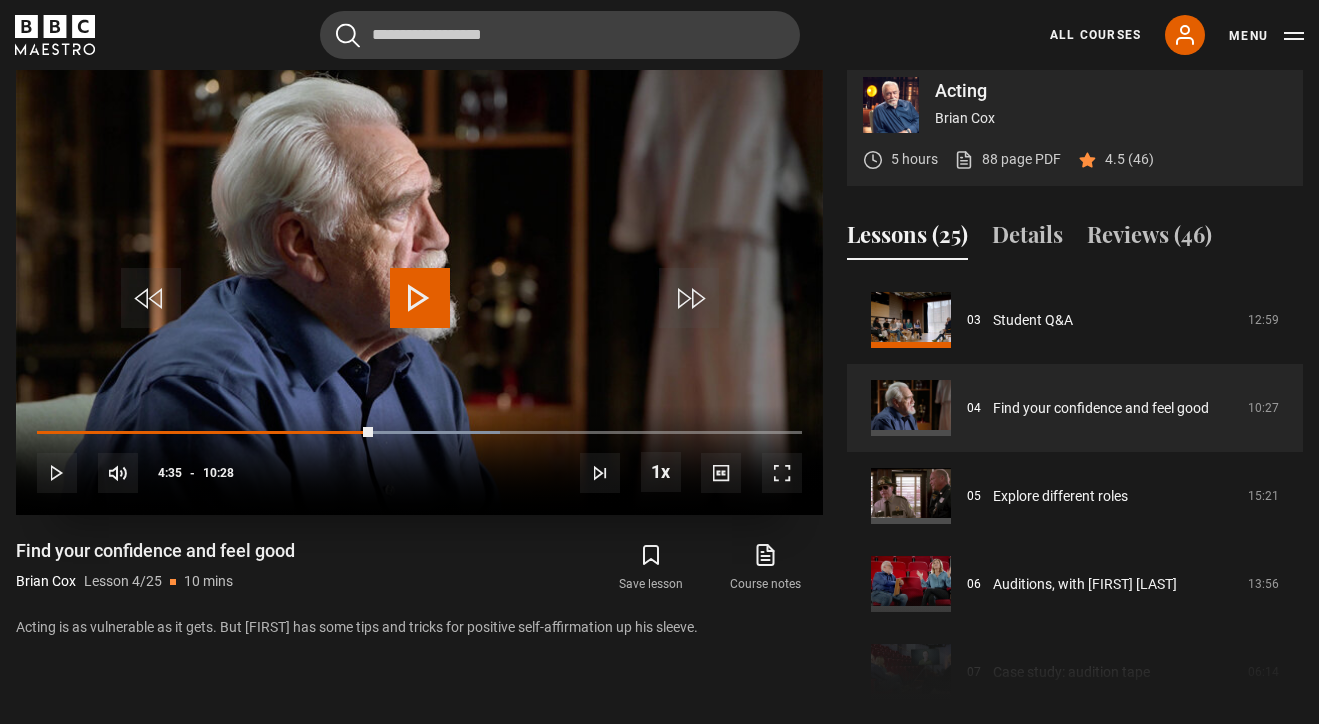 click at bounding box center (420, 298) 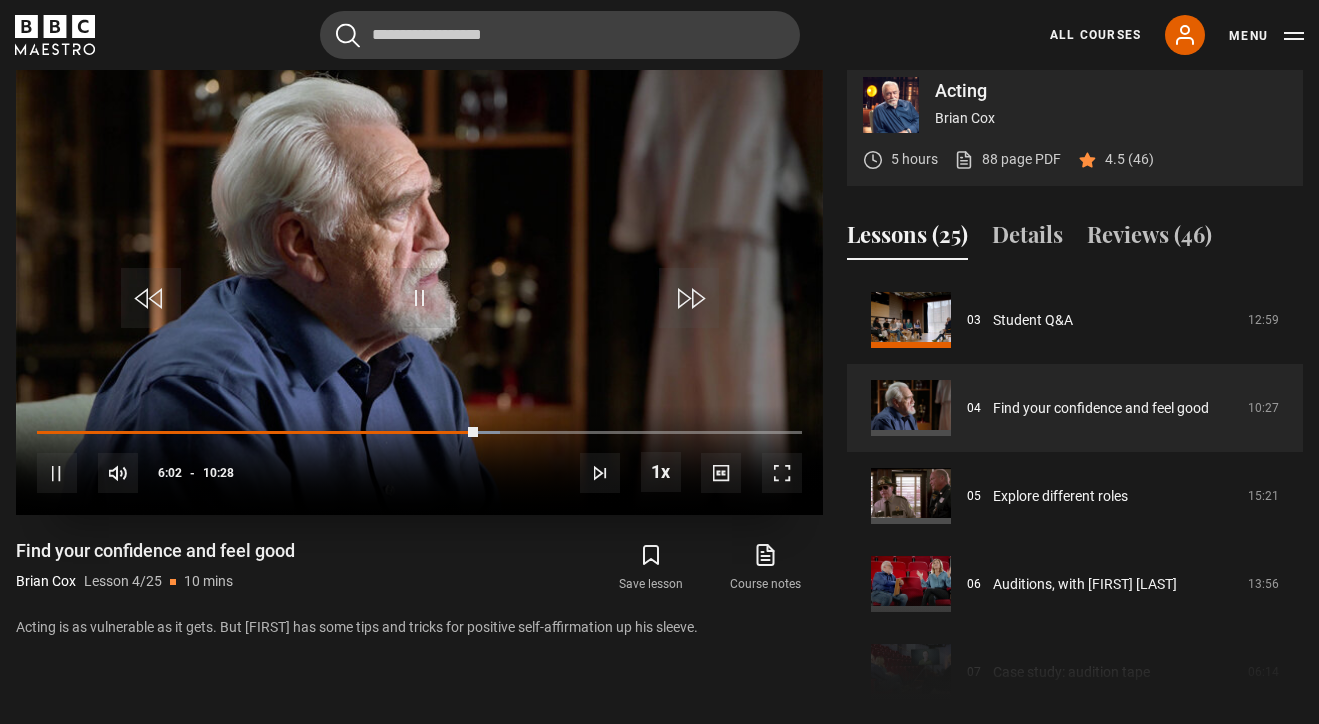 click at bounding box center (57, 473) 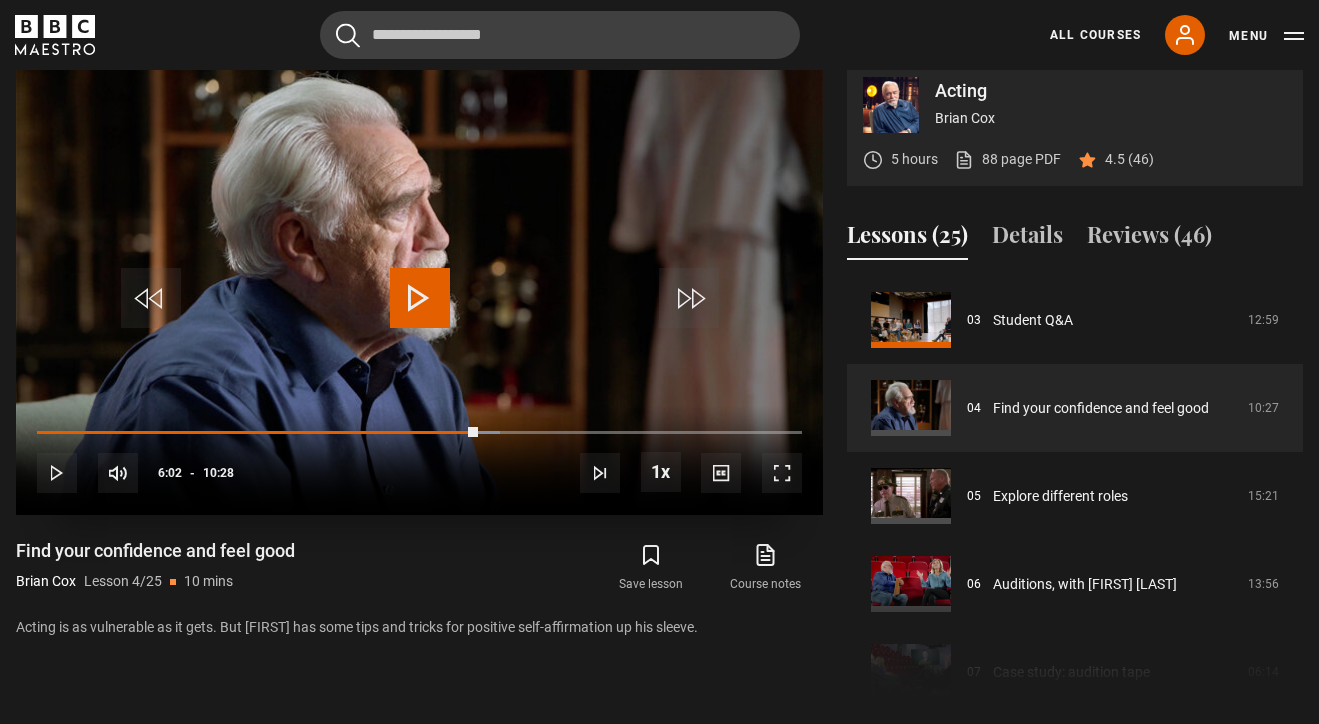 click at bounding box center [57, 473] 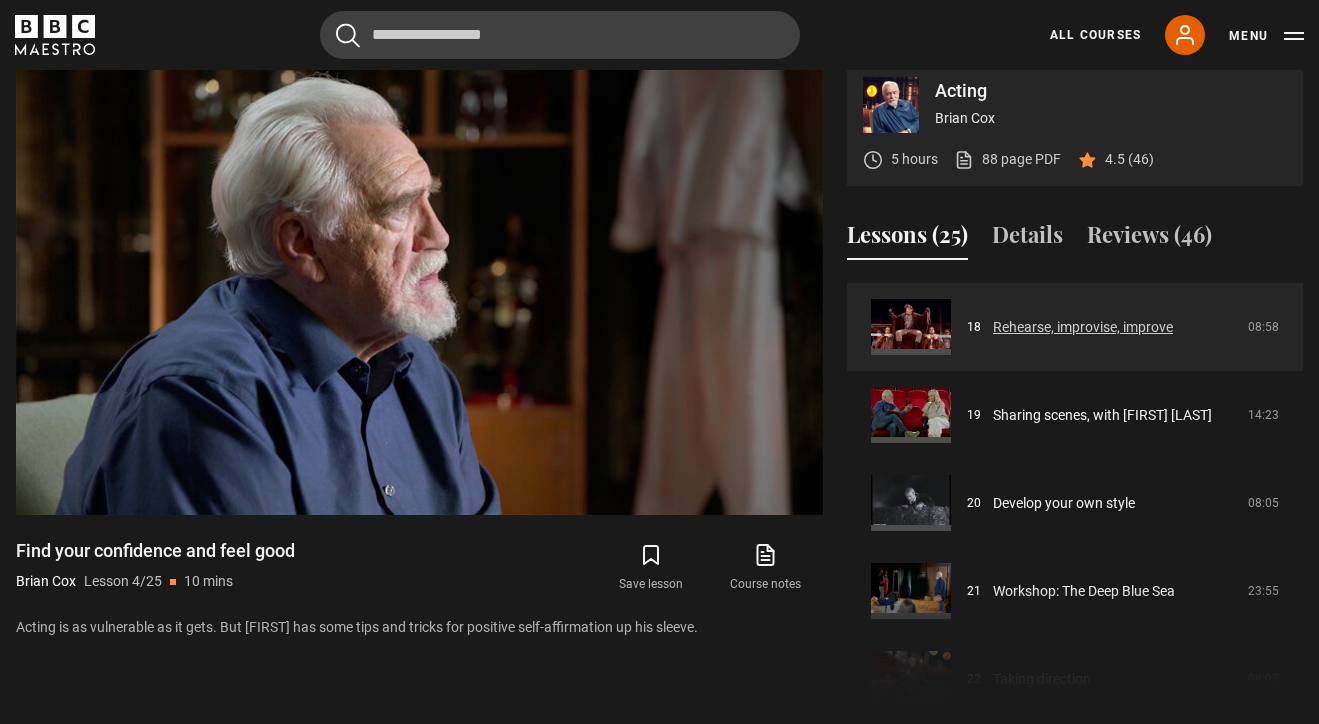 scroll, scrollTop: 1578, scrollLeft: 0, axis: vertical 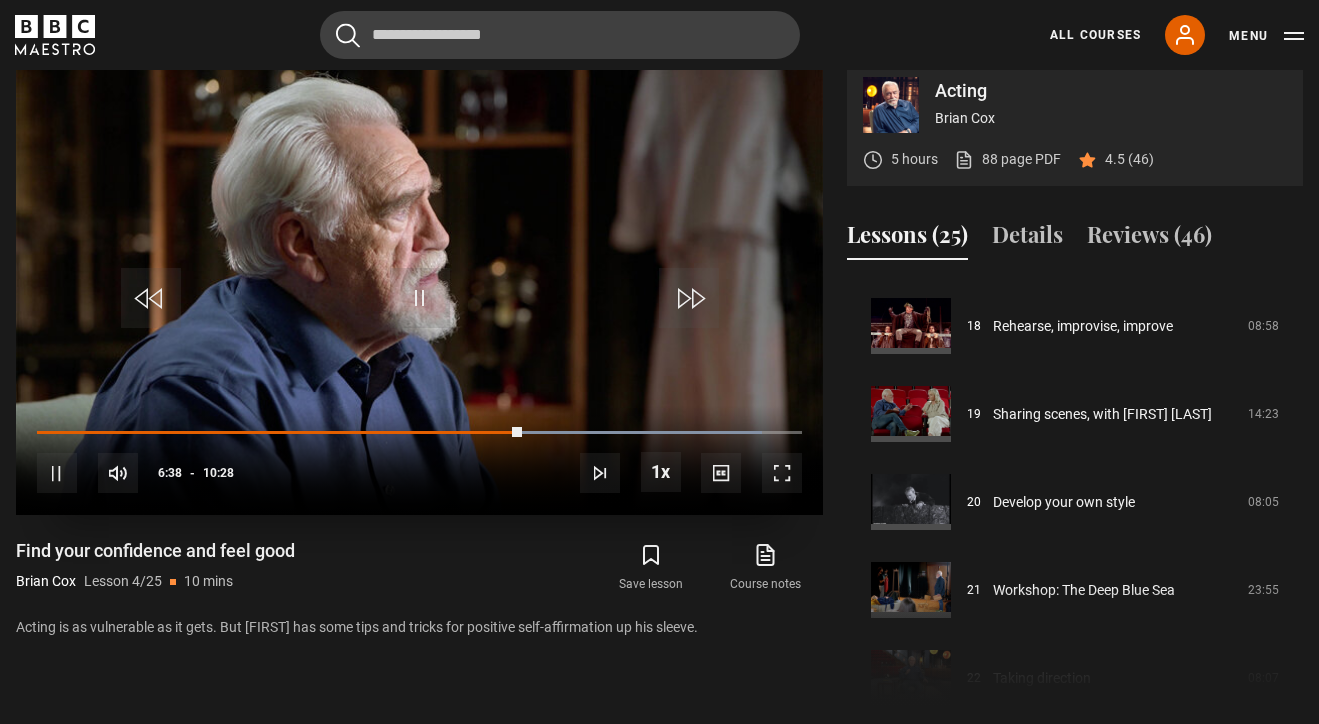 click on "10s Skip Back 10 seconds Pause 10s Skip Forward 10 seconds Loaded :  94.69% 06:31 06:38 Pause Mute 10% Current Time  6:38 - Duration  10:28
Brian Cox
Lesson 4
Find your confidence and feel good
1x Playback Rate 2x 1.5x 1x , selected 0.5x Captions captions off , selected English  Captions" at bounding box center [419, 460] 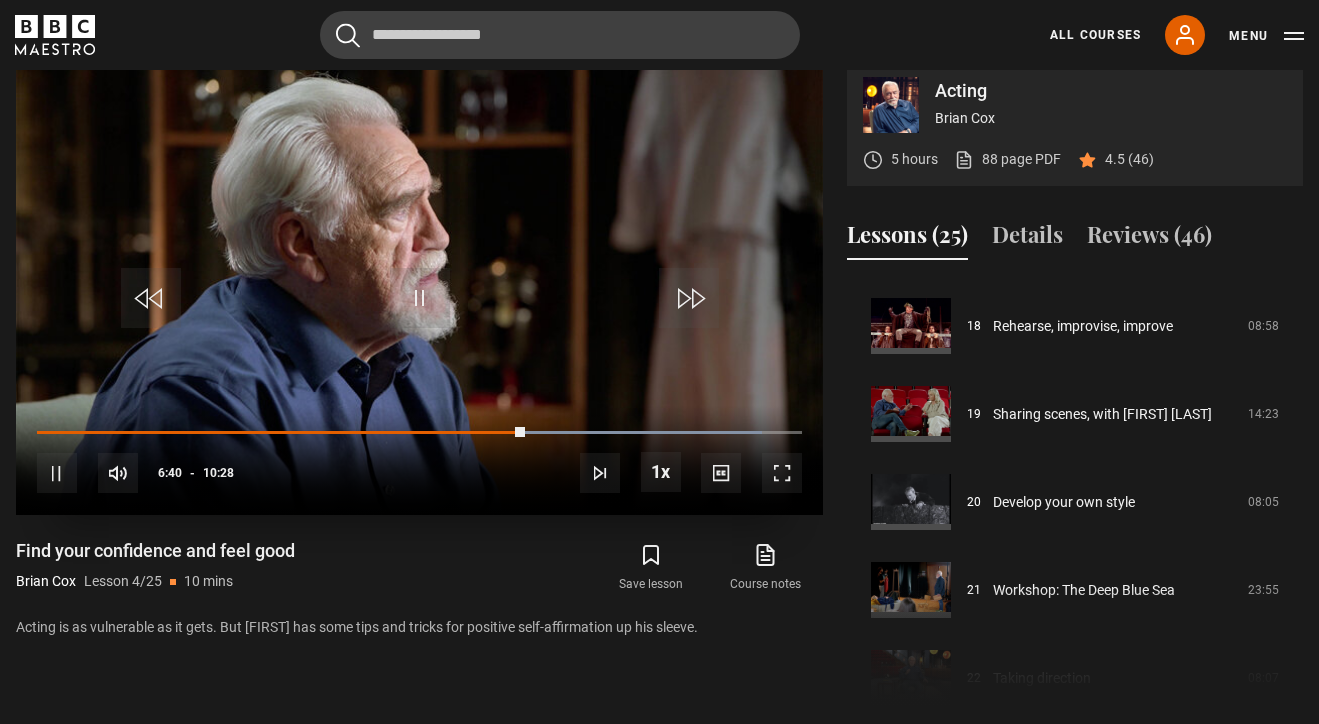 click on "10s Skip Back 10 seconds Pause 10s Skip Forward 10 seconds Loaded :  94.69% 06:31 06:40 Pause Mute 10% Current Time  6:40 - Duration  10:28
Brian Cox
Lesson 4
Find your confidence and feel good
1x Playback Rate 2x 1.5x 1x , selected 0.5x Captions captions off , selected English  Captions" at bounding box center (419, 460) 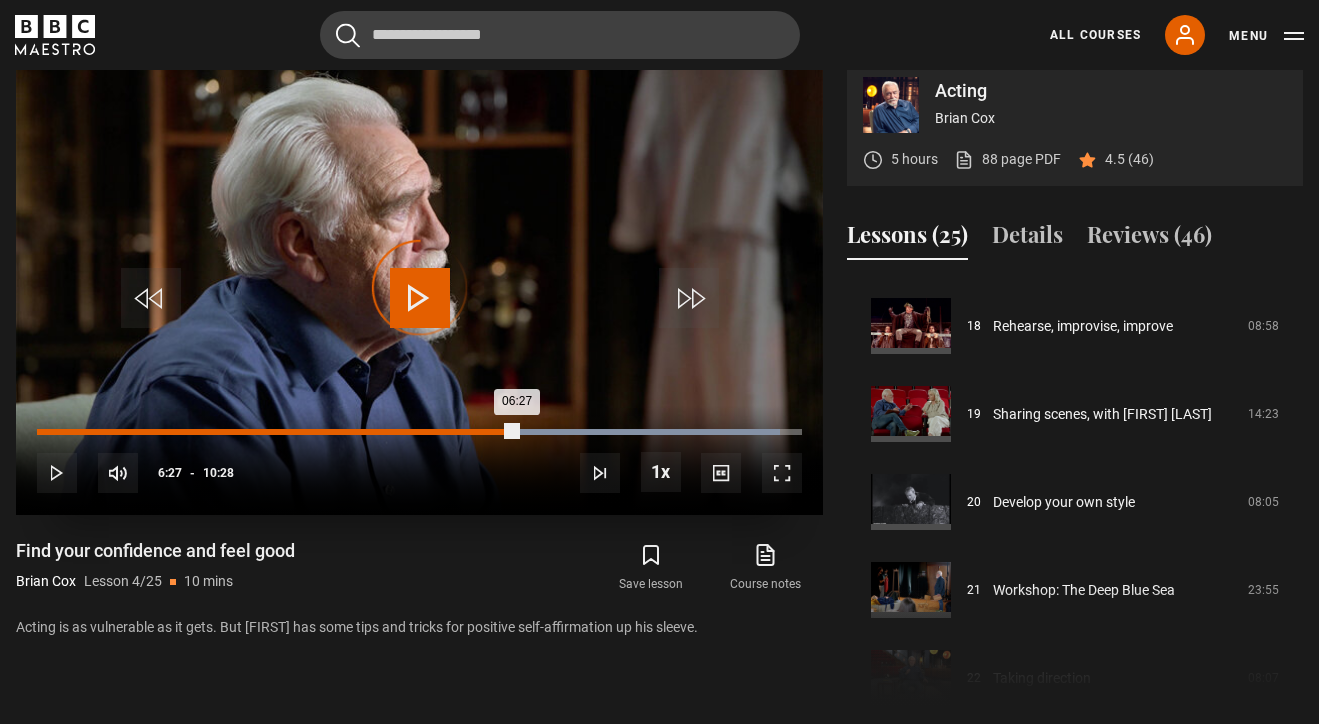 click on "06:27" at bounding box center (277, 432) 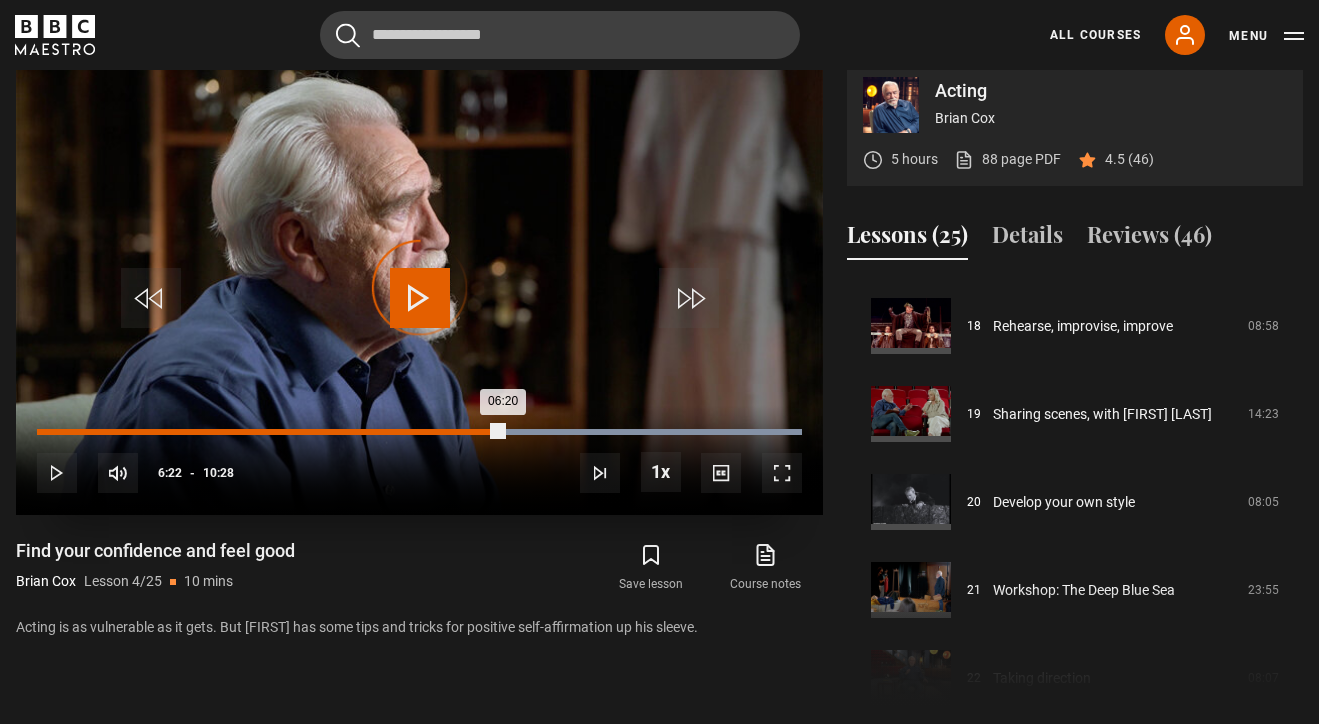 click on "06:20" at bounding box center (270, 432) 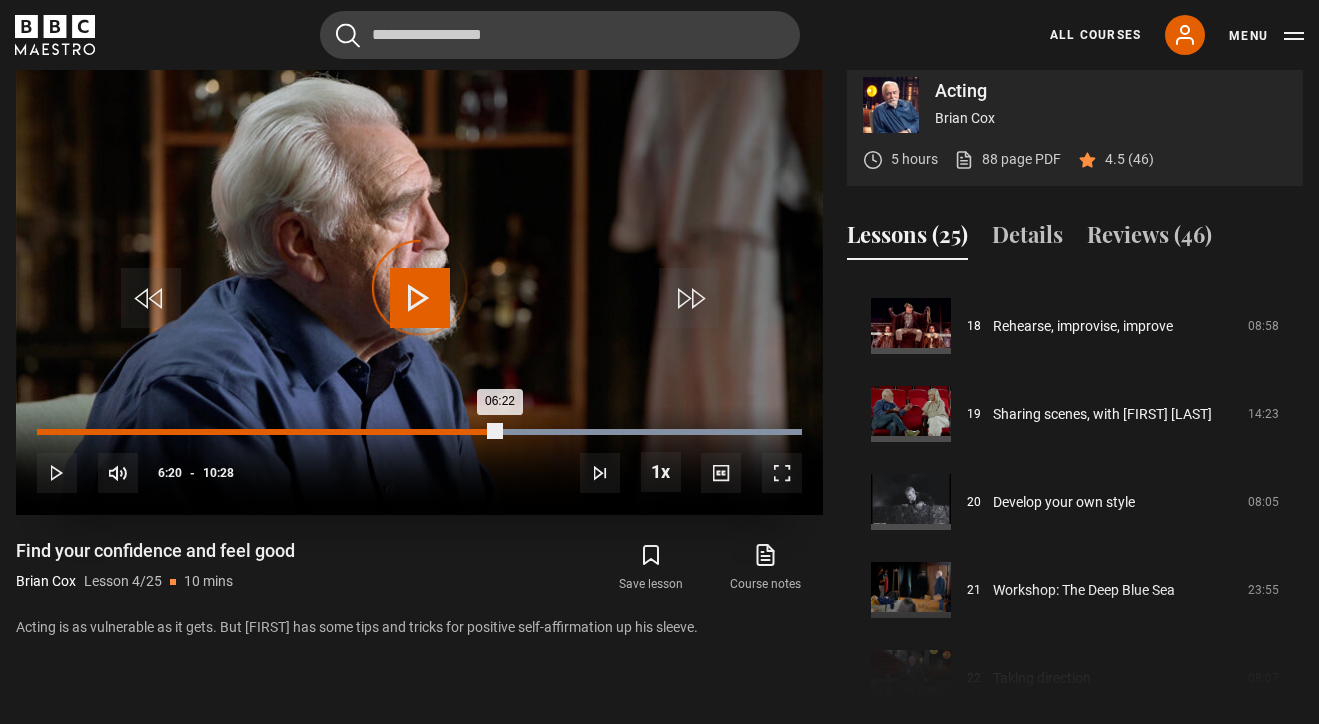 drag, startPoint x: 500, startPoint y: 426, endPoint x: 487, endPoint y: 427, distance: 13.038404 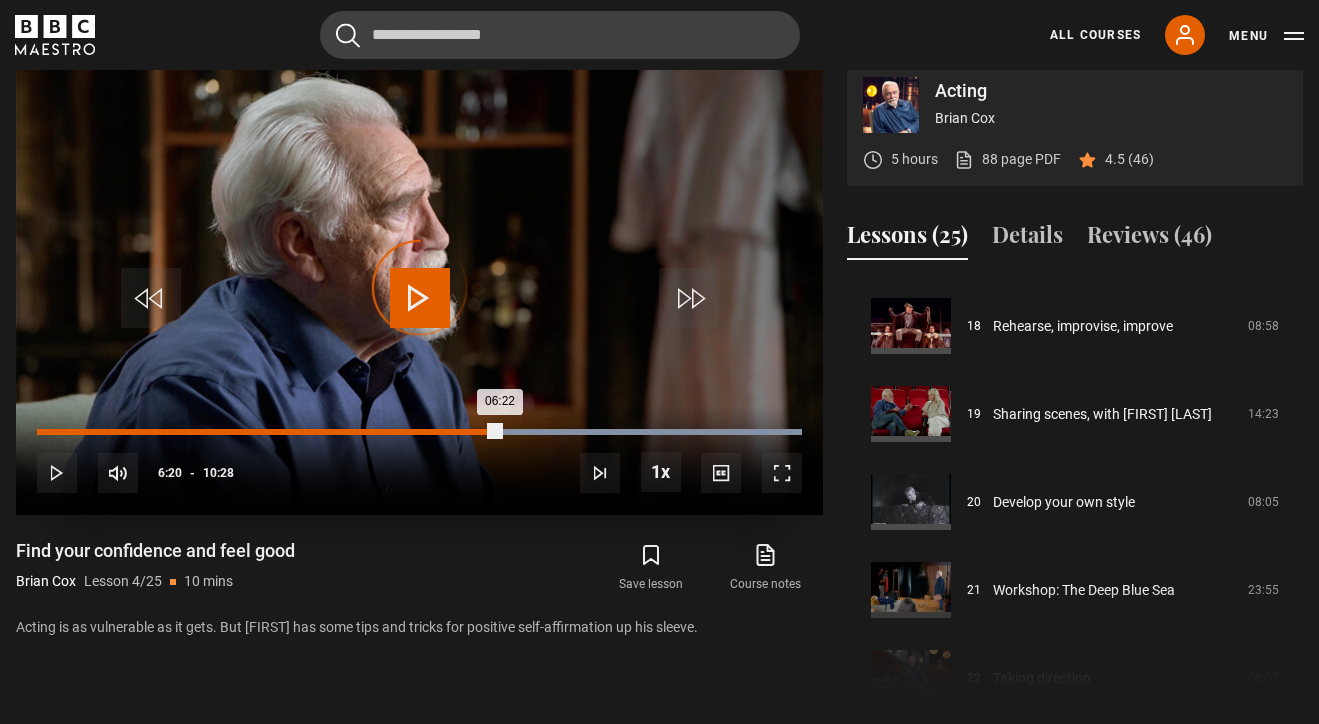 click on "06:22" at bounding box center (268, 432) 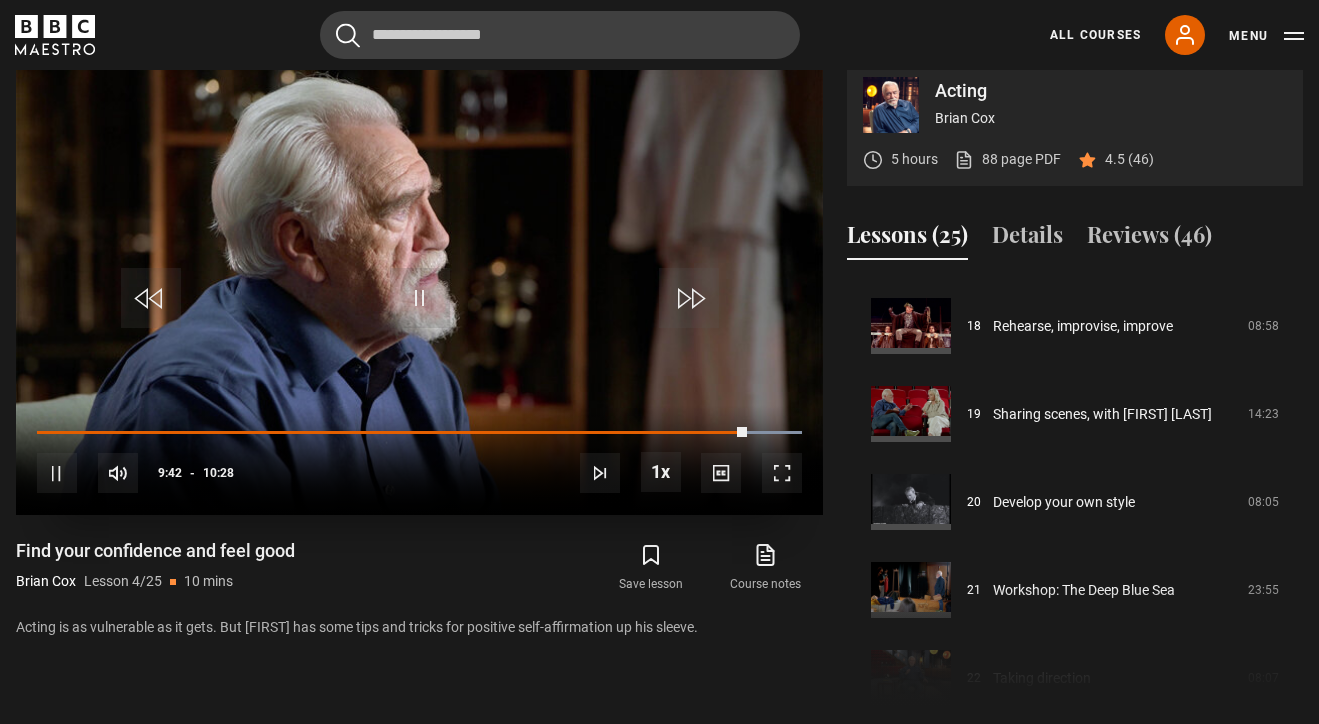 click at bounding box center [782, 473] 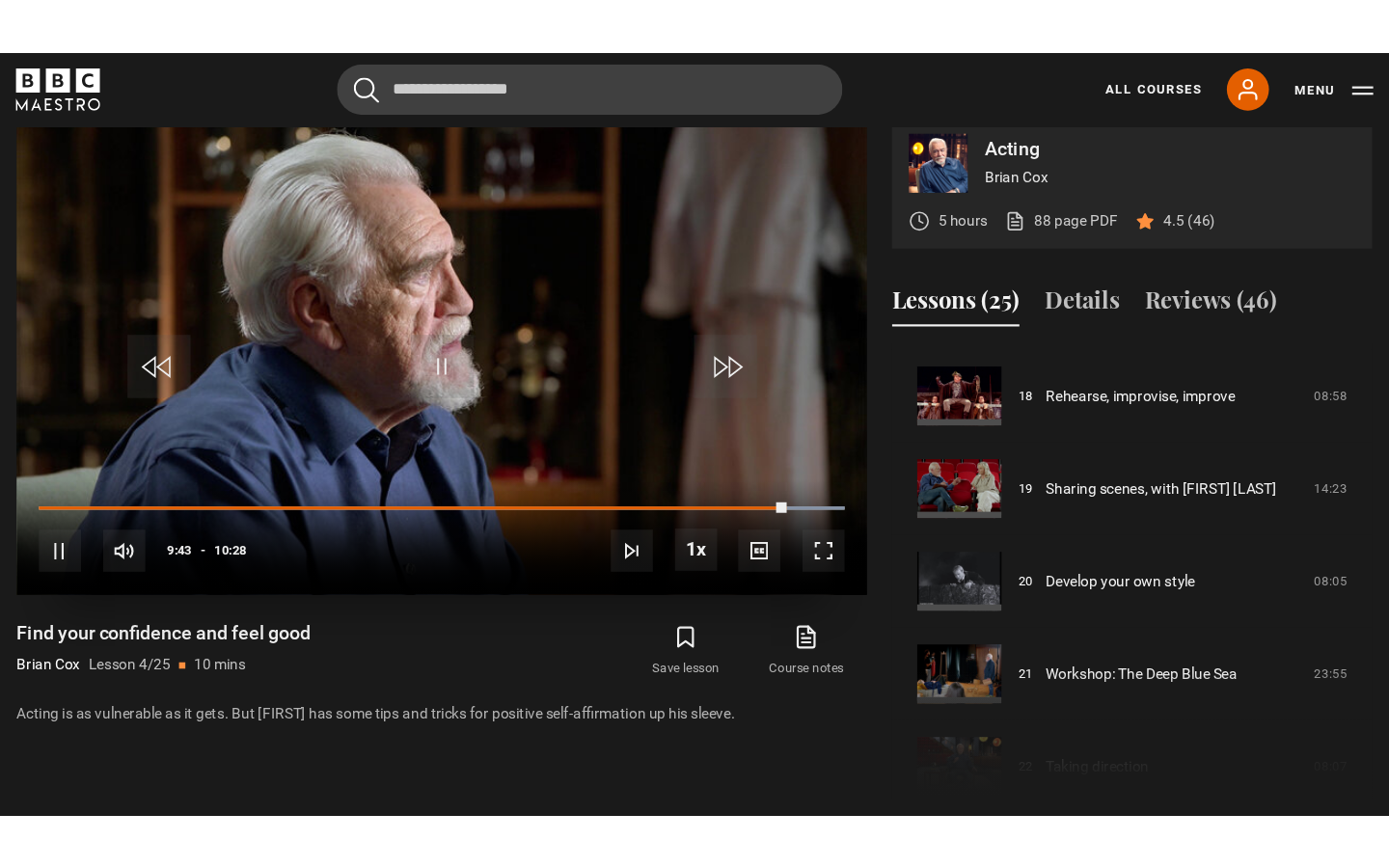 scroll, scrollTop: 0, scrollLeft: 0, axis: both 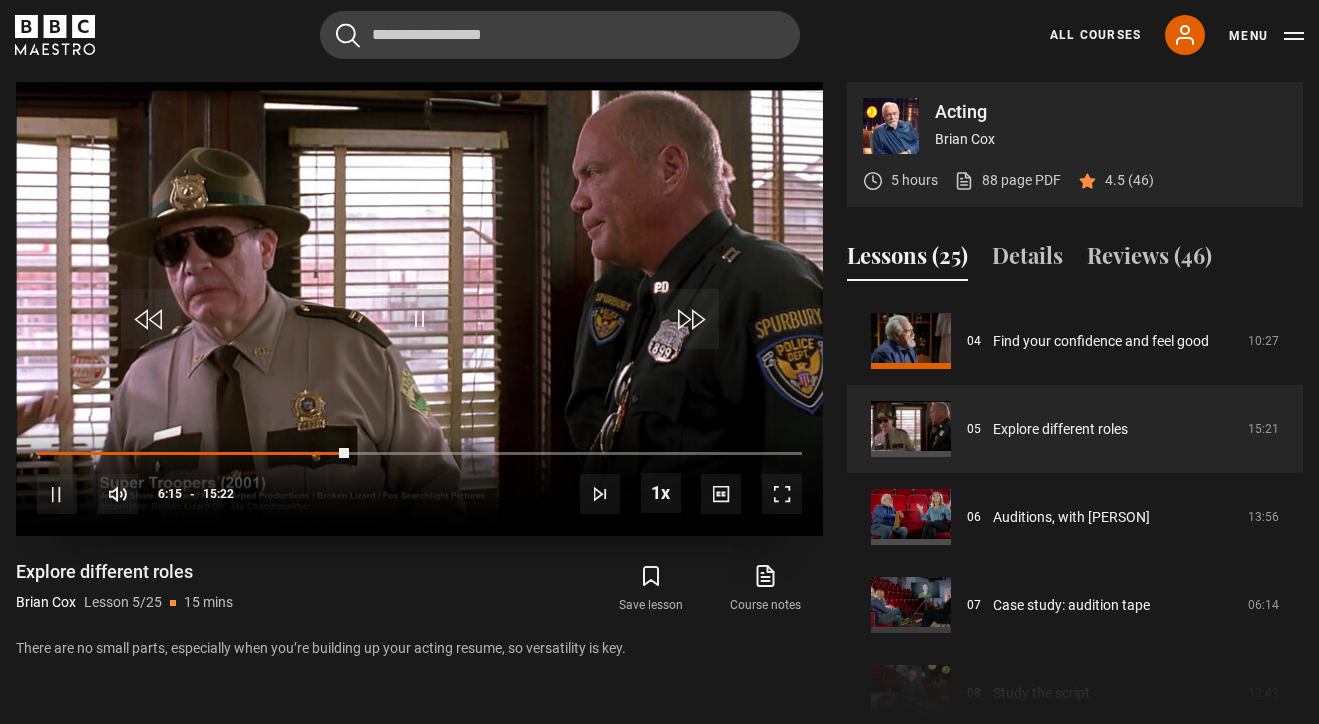 click at bounding box center [57, 494] 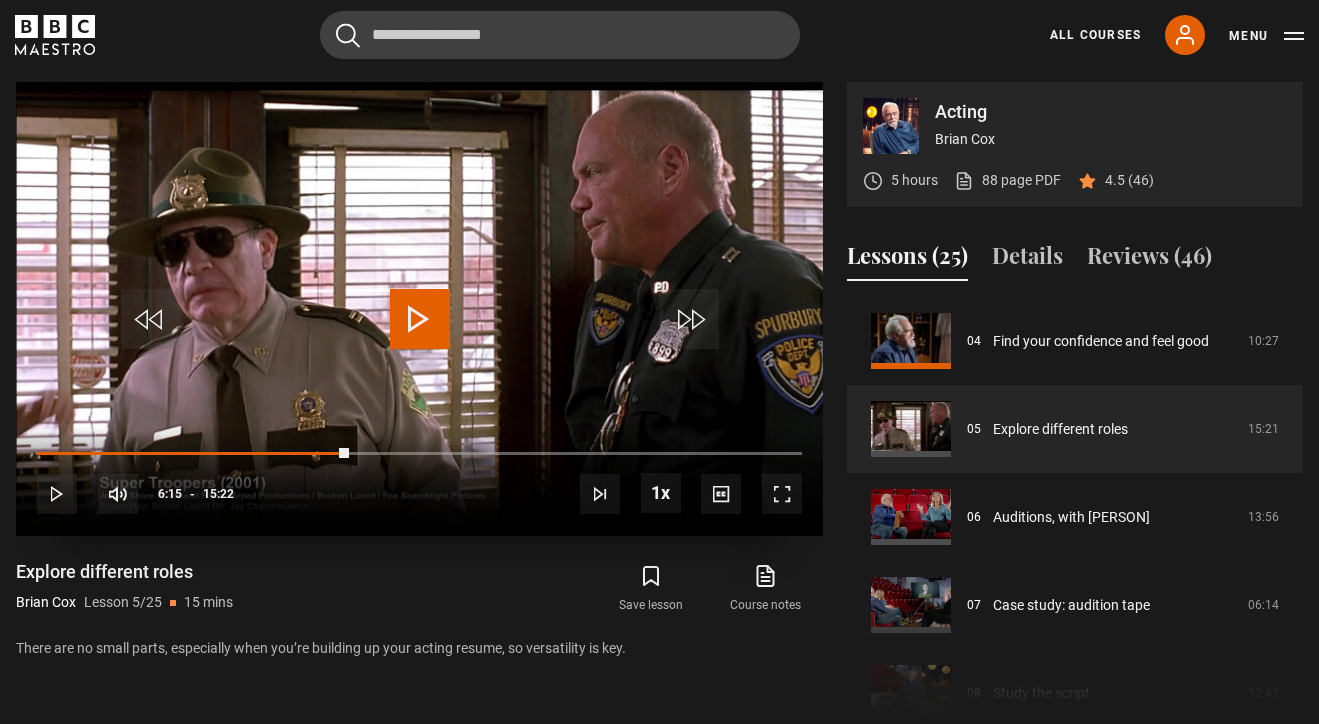 click at bounding box center (57, 494) 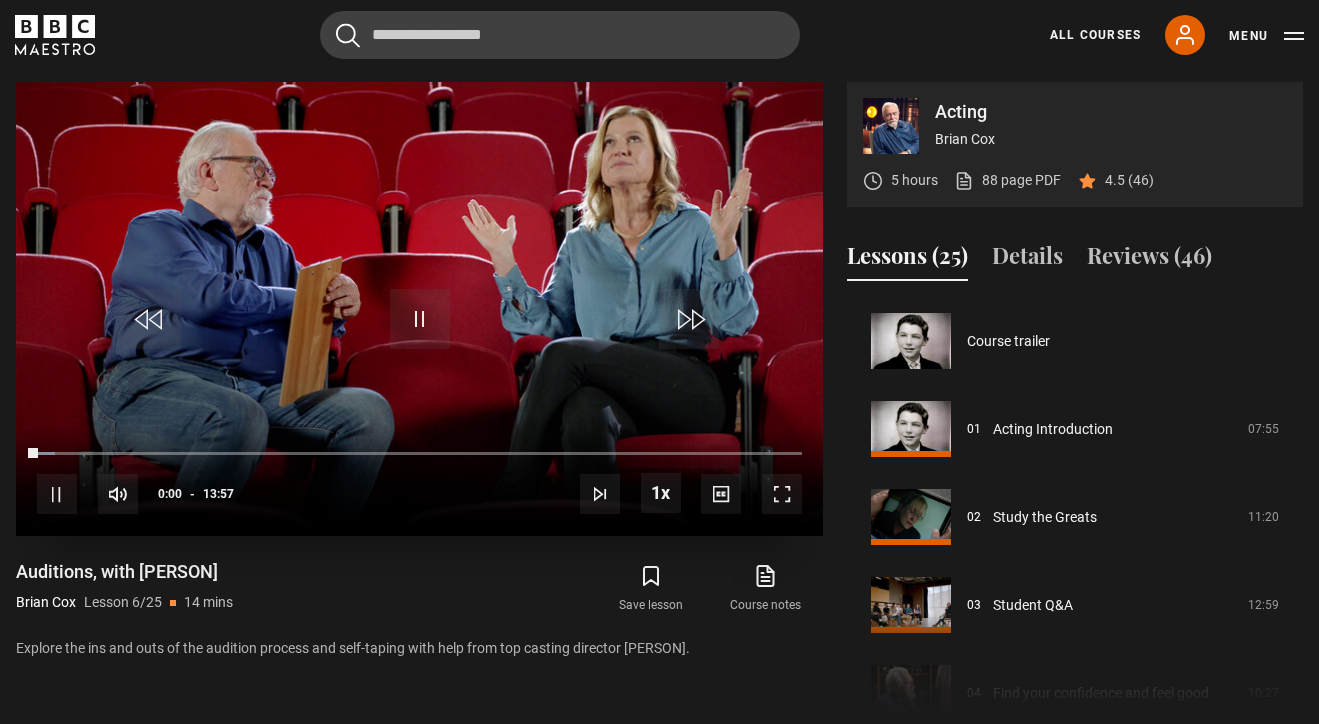 scroll, scrollTop: 847, scrollLeft: 0, axis: vertical 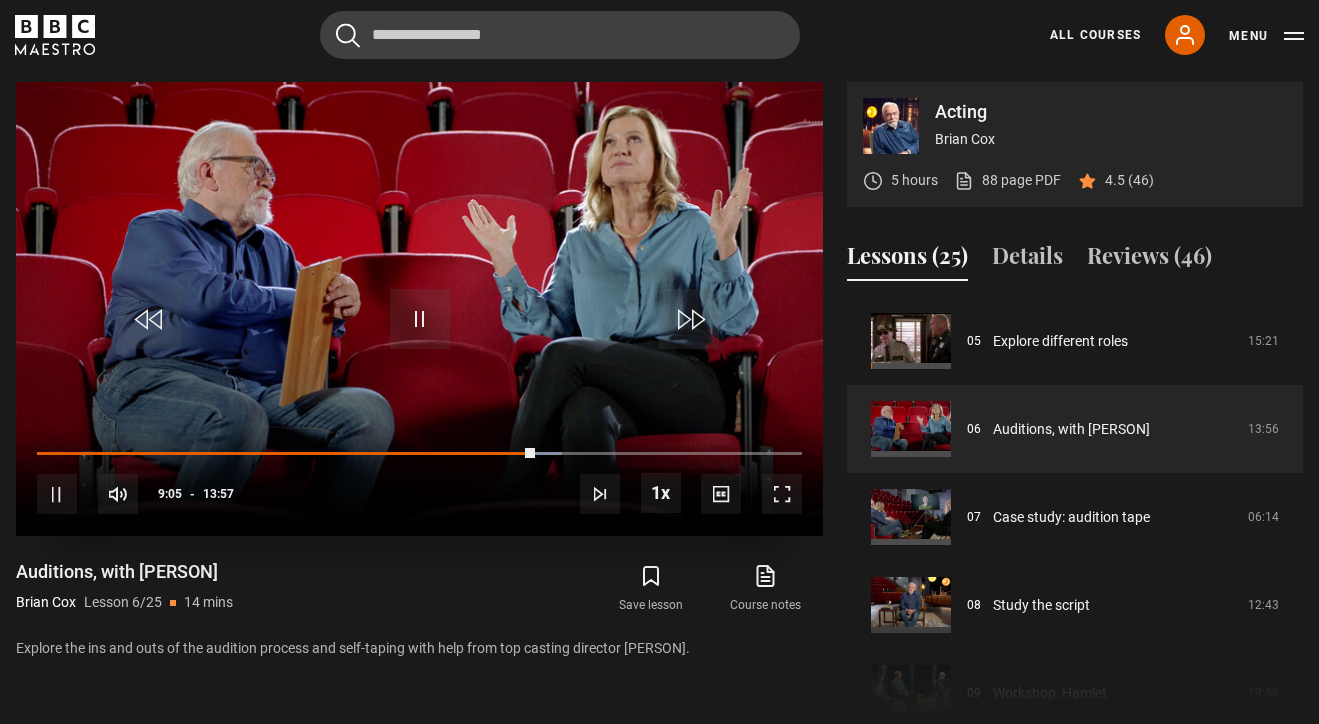 click at bounding box center [57, 494] 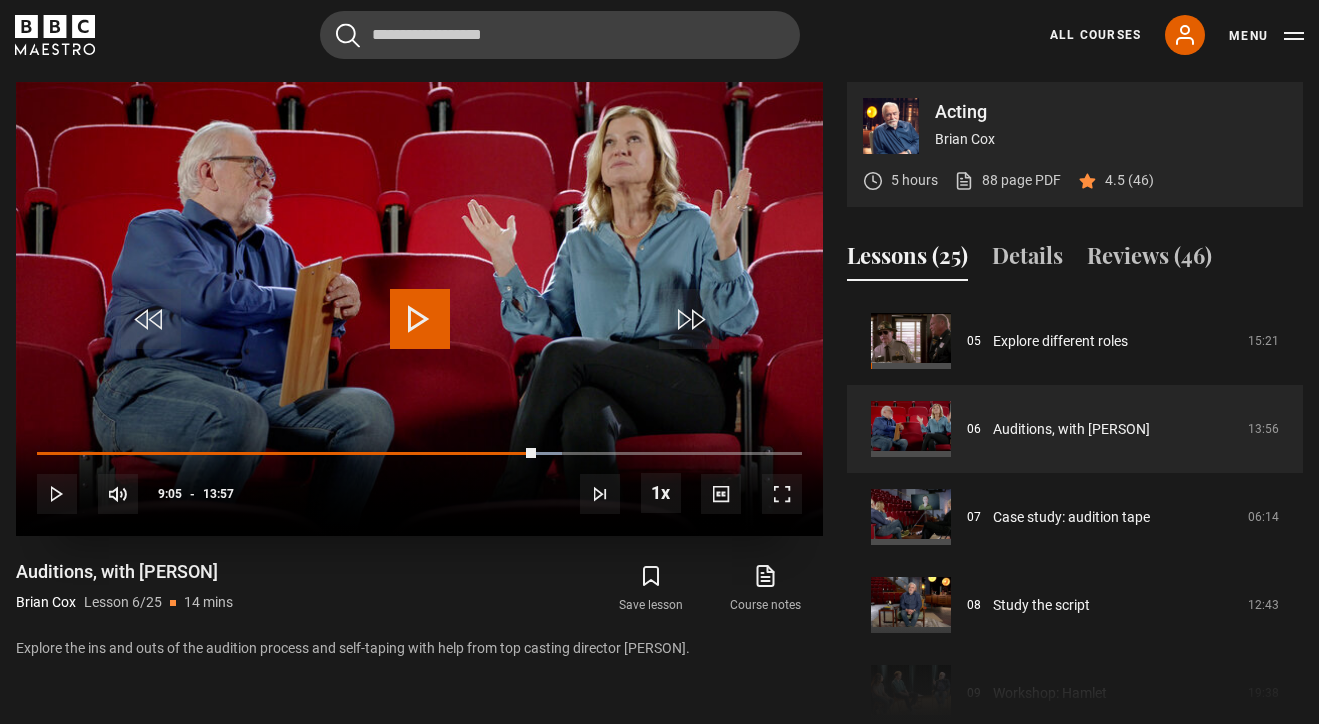 click at bounding box center [57, 494] 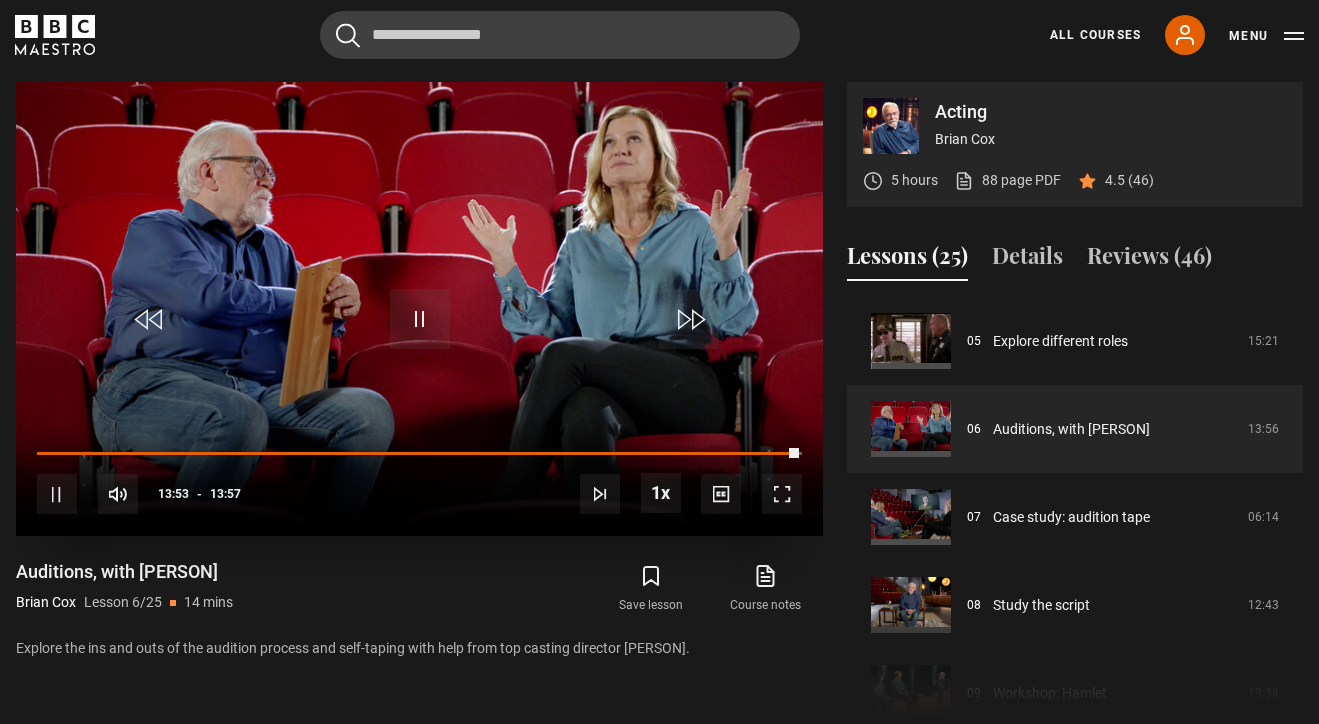click at bounding box center [420, 319] 